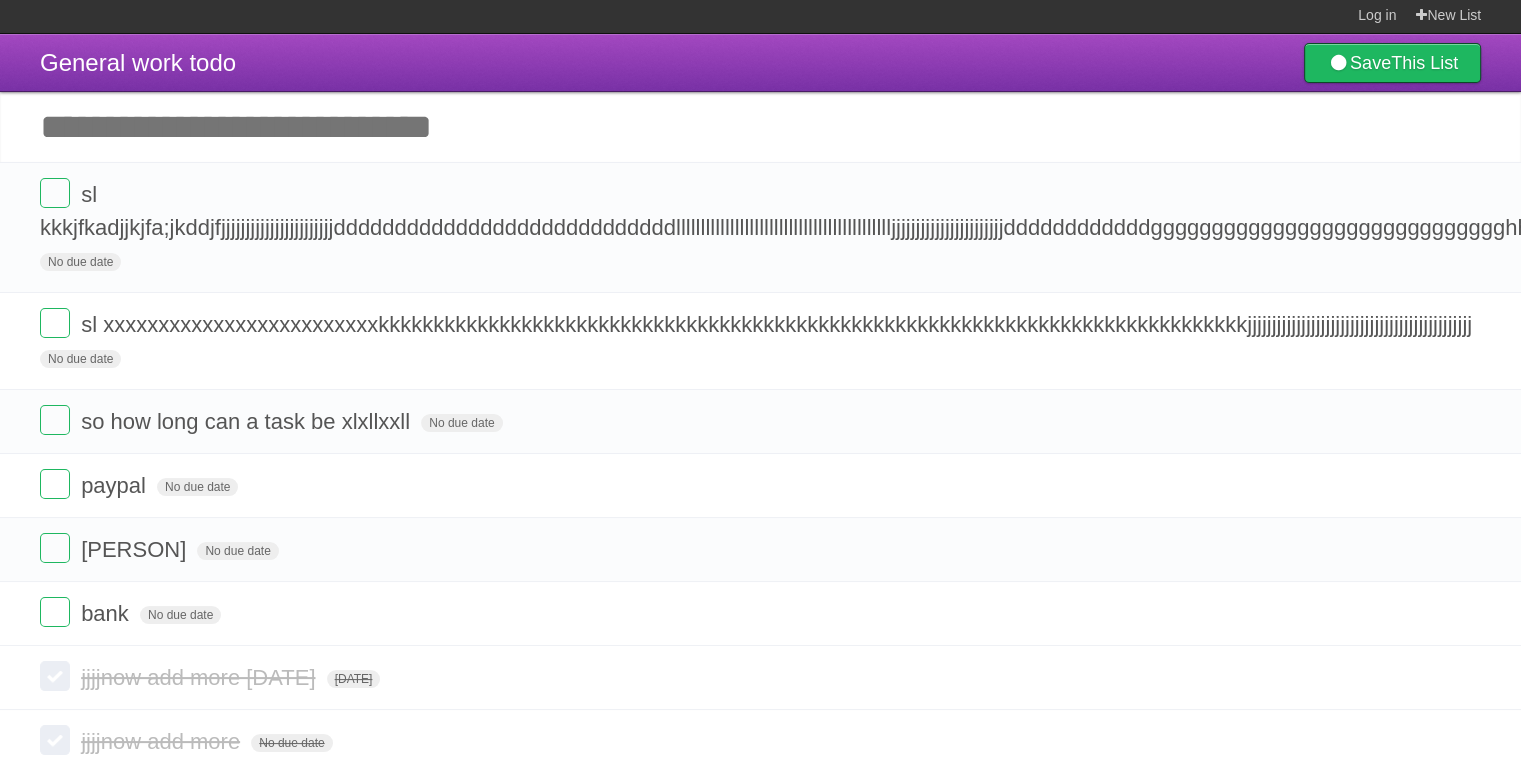 scroll, scrollTop: 0, scrollLeft: 0, axis: both 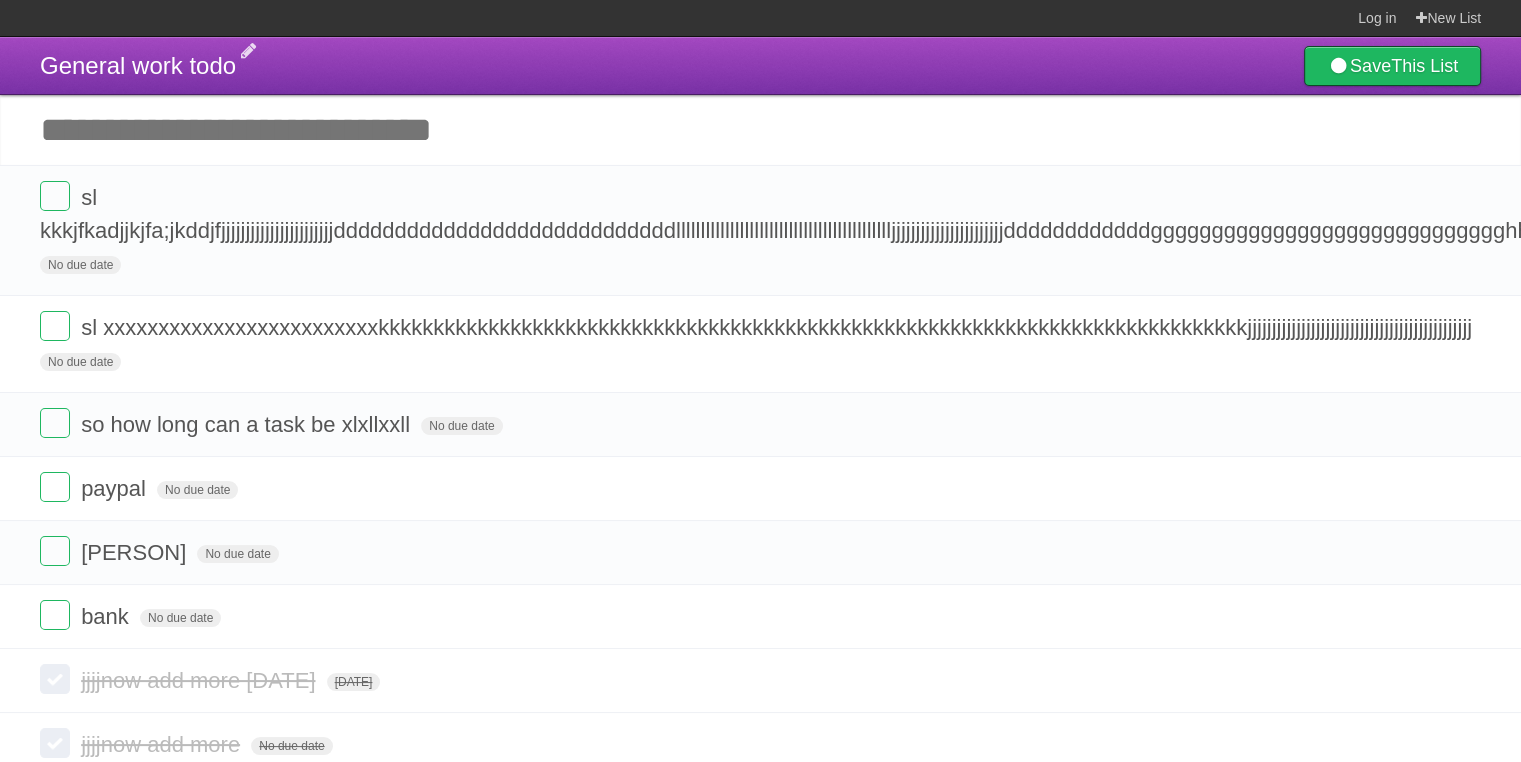 click on "General work todo" at bounding box center [138, 65] 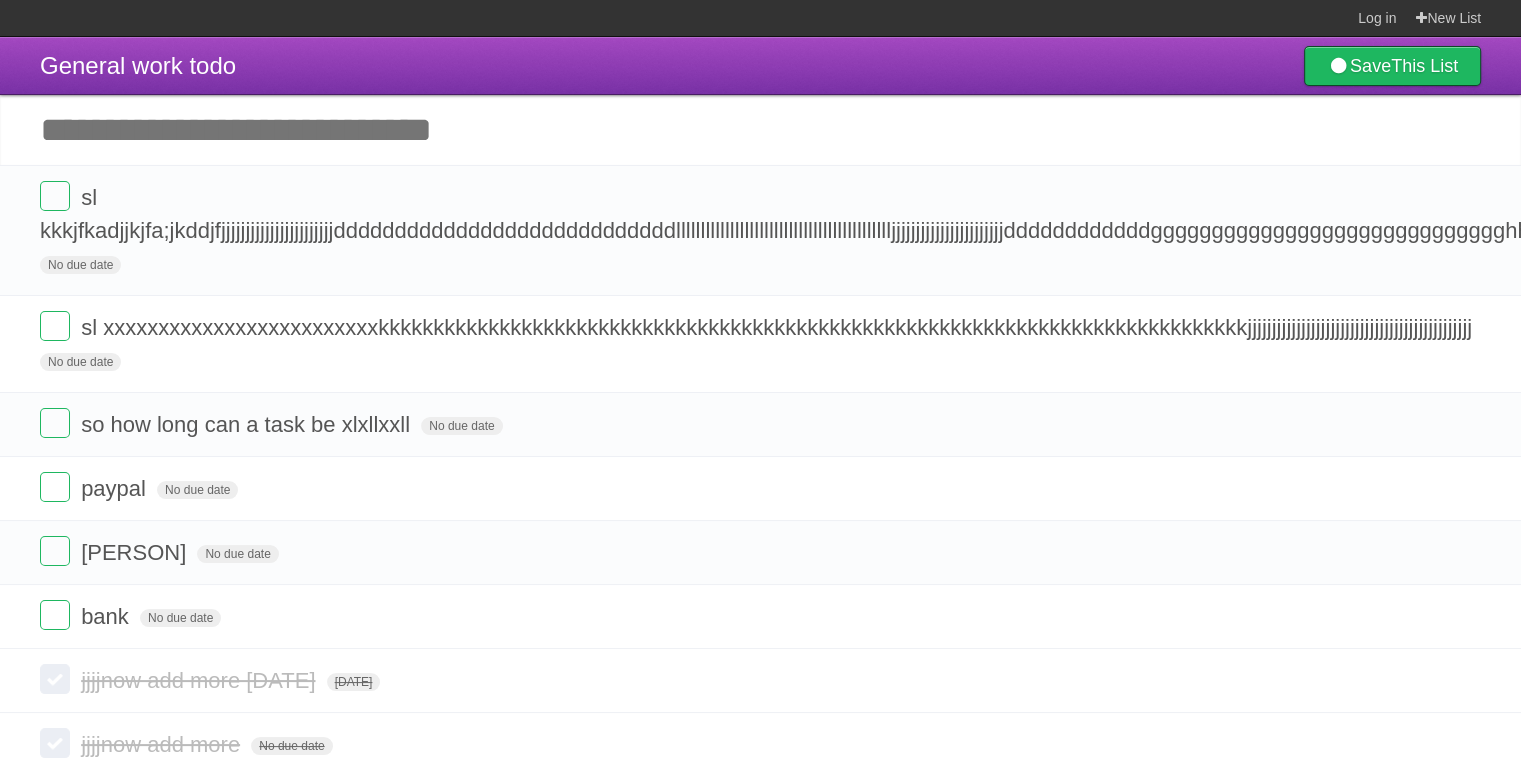 click on "General work todo
Save  This List" at bounding box center (760, 66) 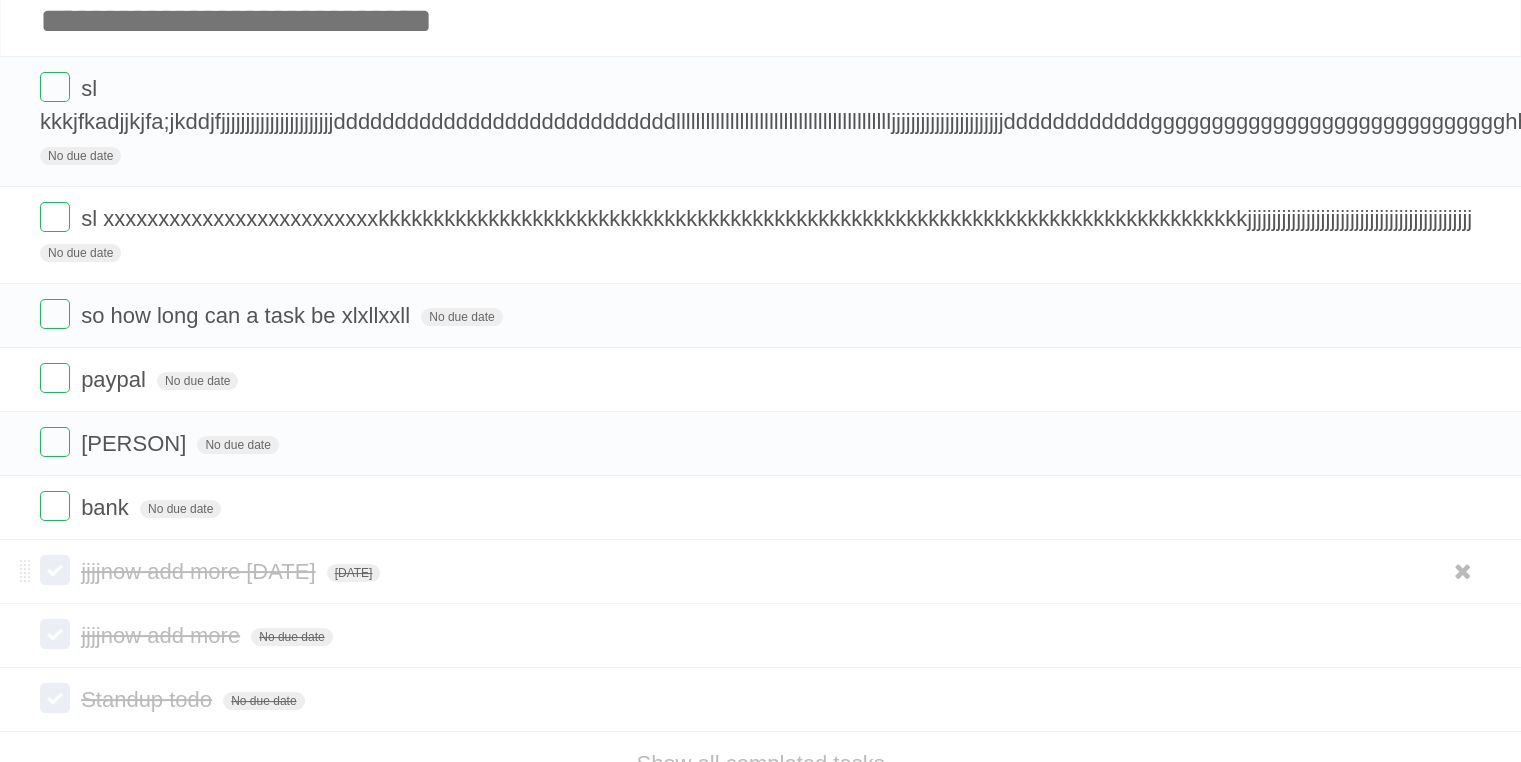 scroll, scrollTop: 9, scrollLeft: 0, axis: vertical 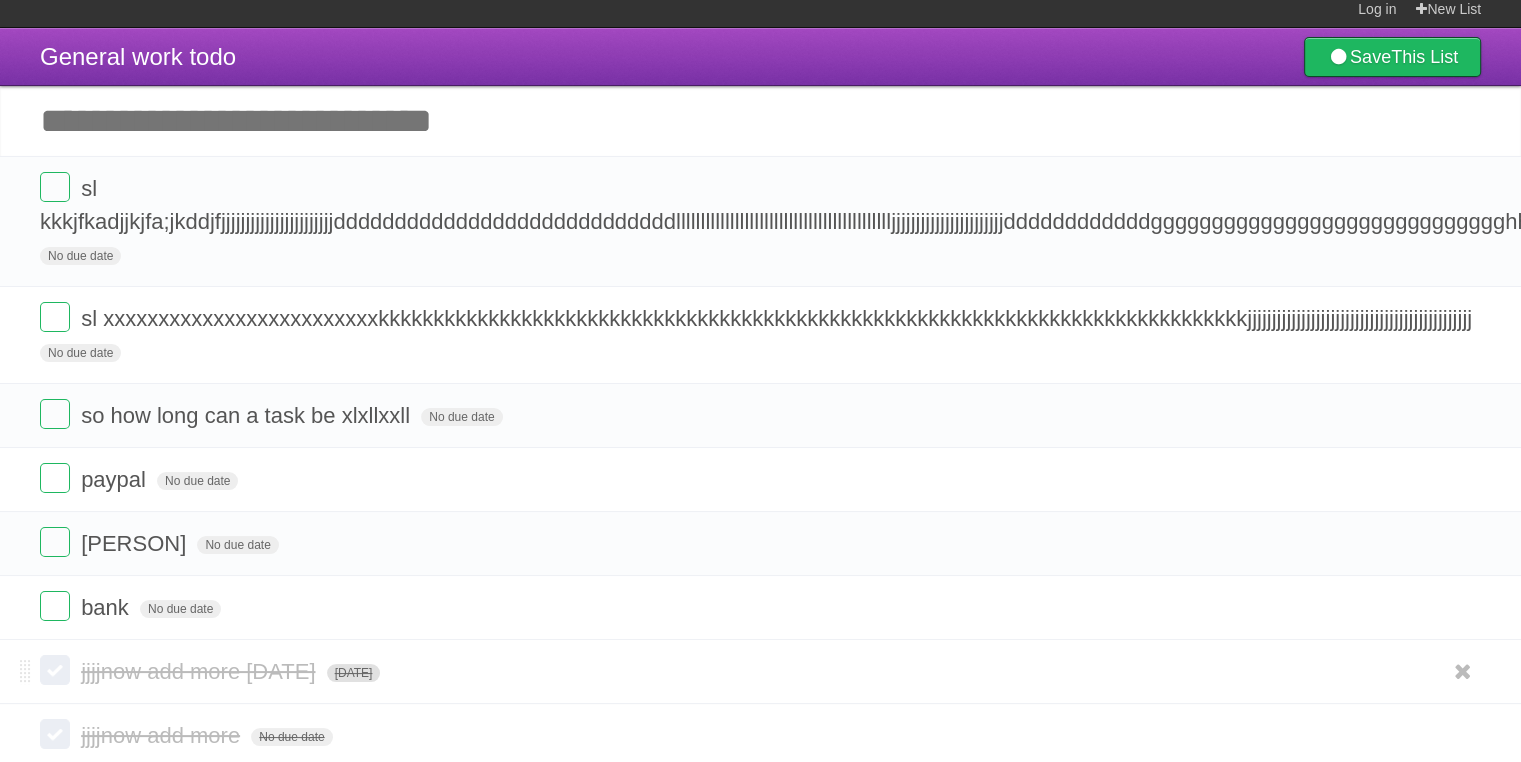 click on "Thu Feb 29 2024" at bounding box center (354, 673) 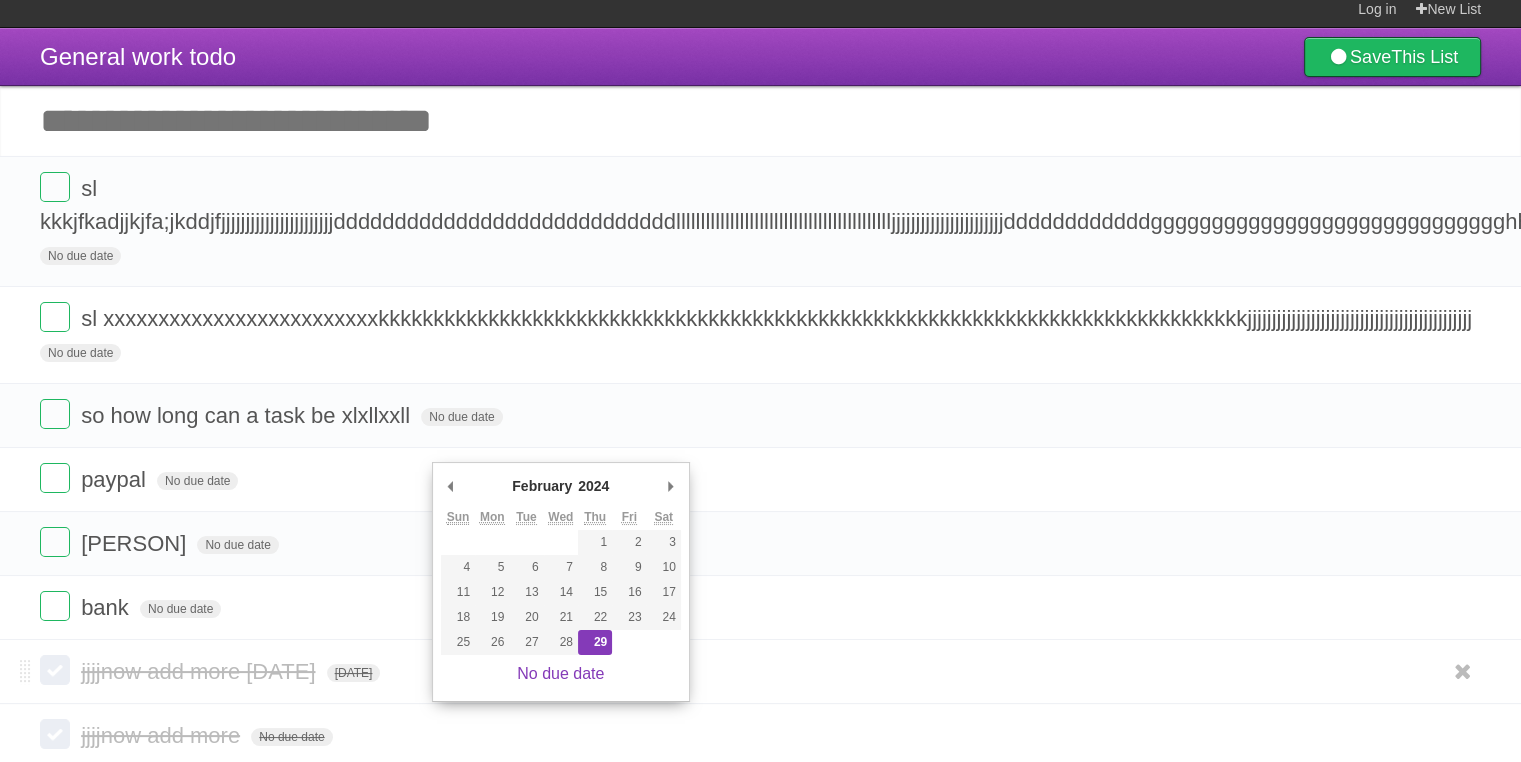 click on "jjjjnow add more Wed Feb 28 2024" at bounding box center (200, 671) 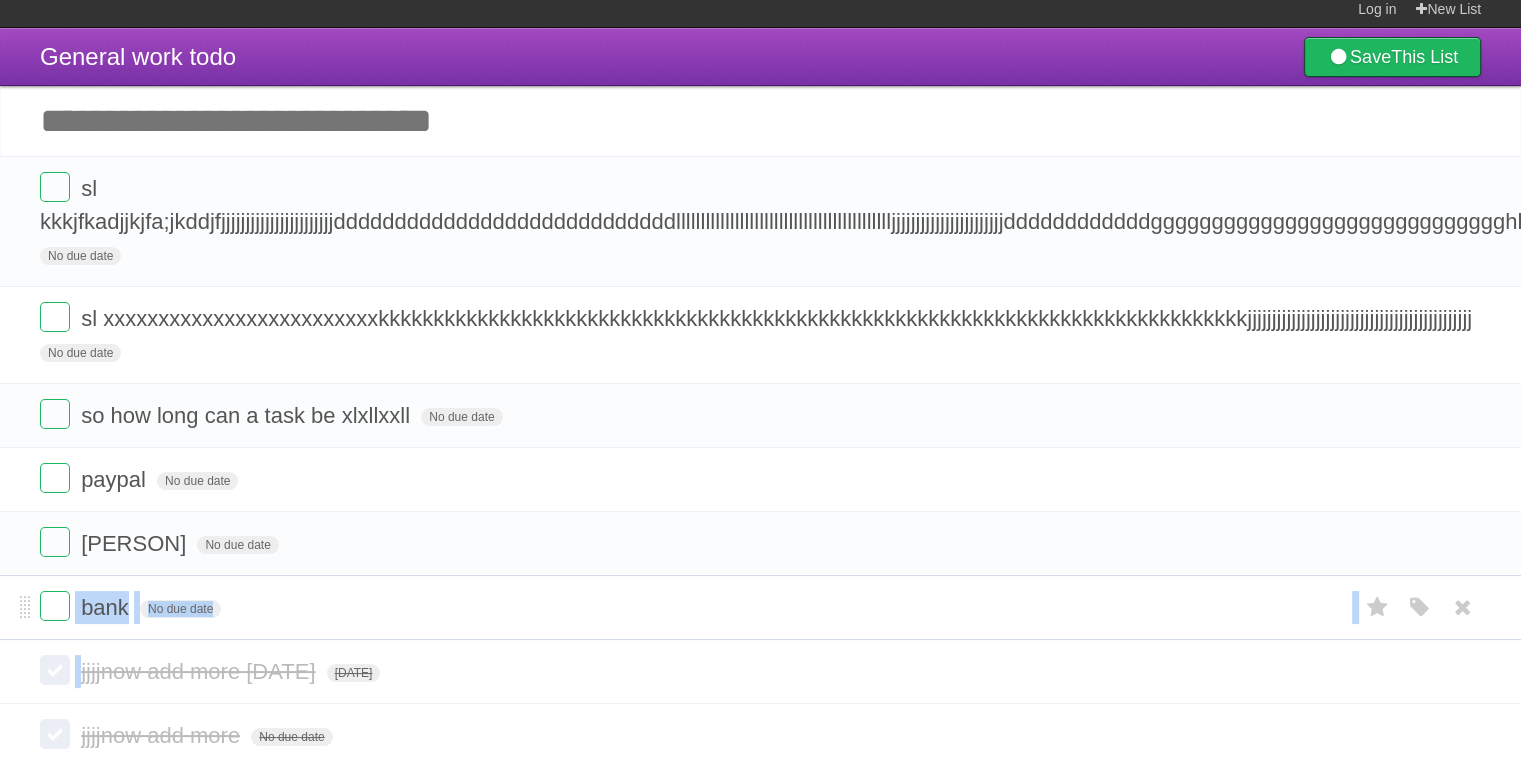 drag, startPoint x: 52, startPoint y: 676, endPoint x: 14, endPoint y: 625, distance: 63.600315 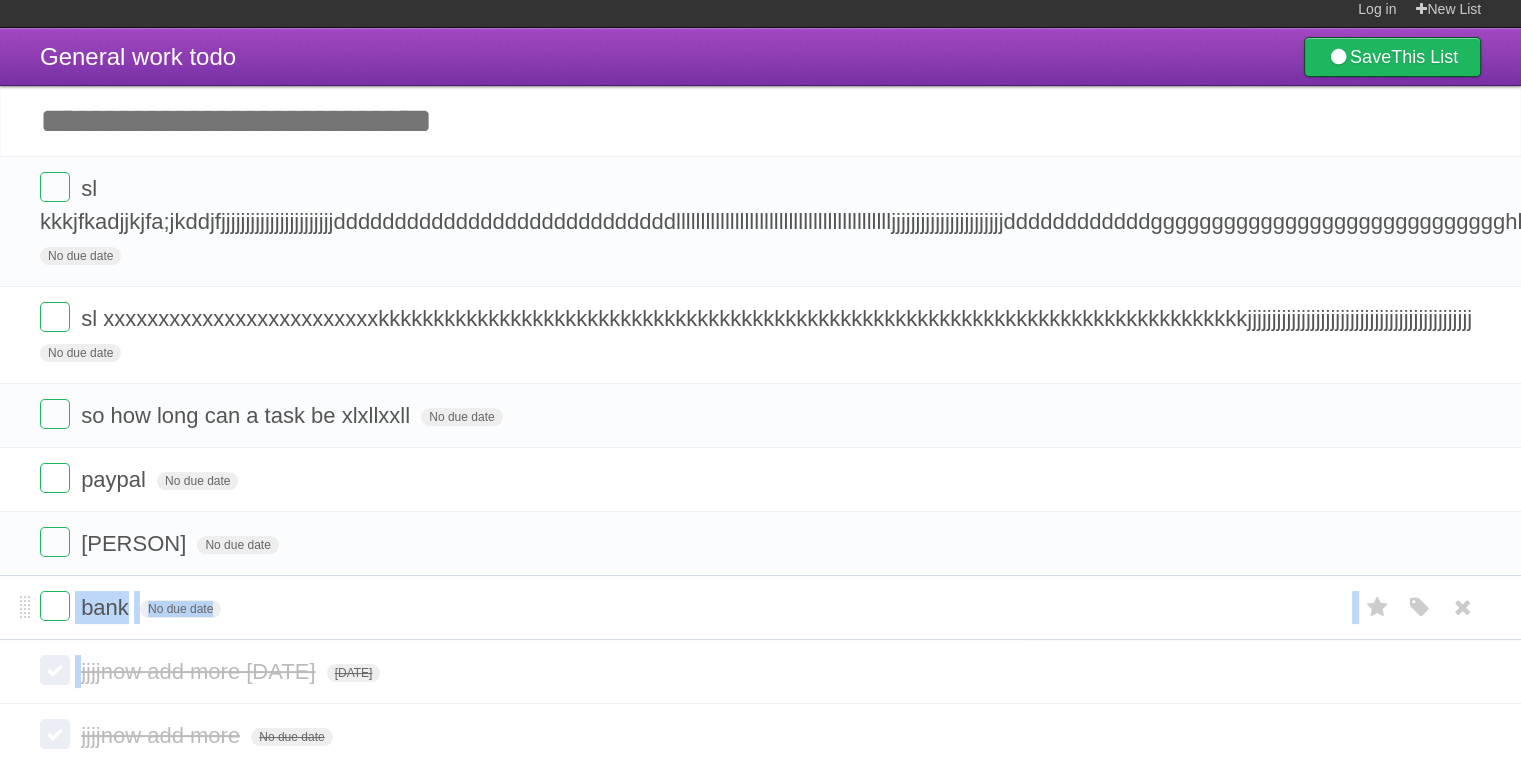 click on "bank
No due date
White
Red
Blue
Green
Purple
Orange" at bounding box center (760, 607) 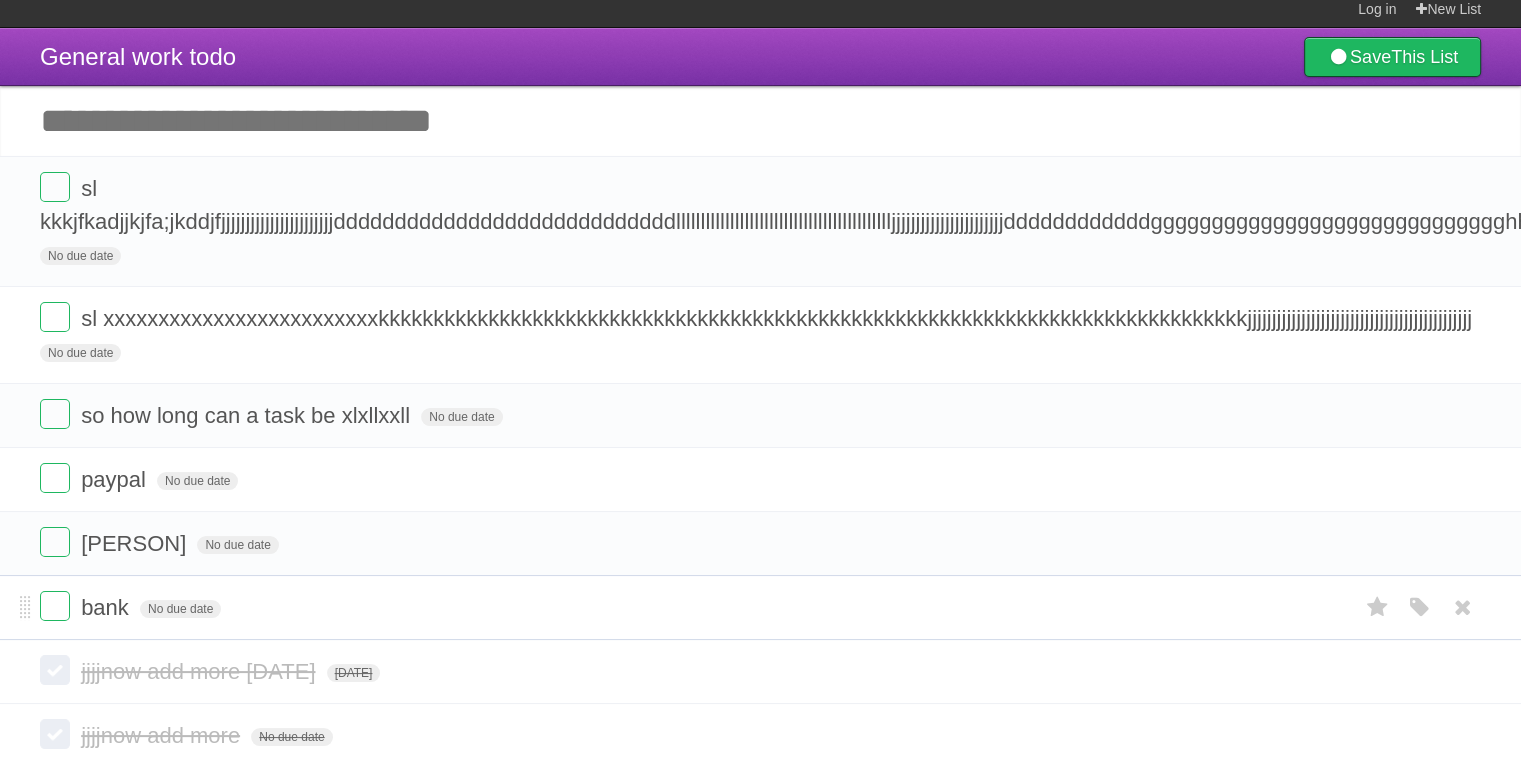 click on "bank
No due date
White
Red
Blue
Green
Purple
Orange" at bounding box center [760, 607] 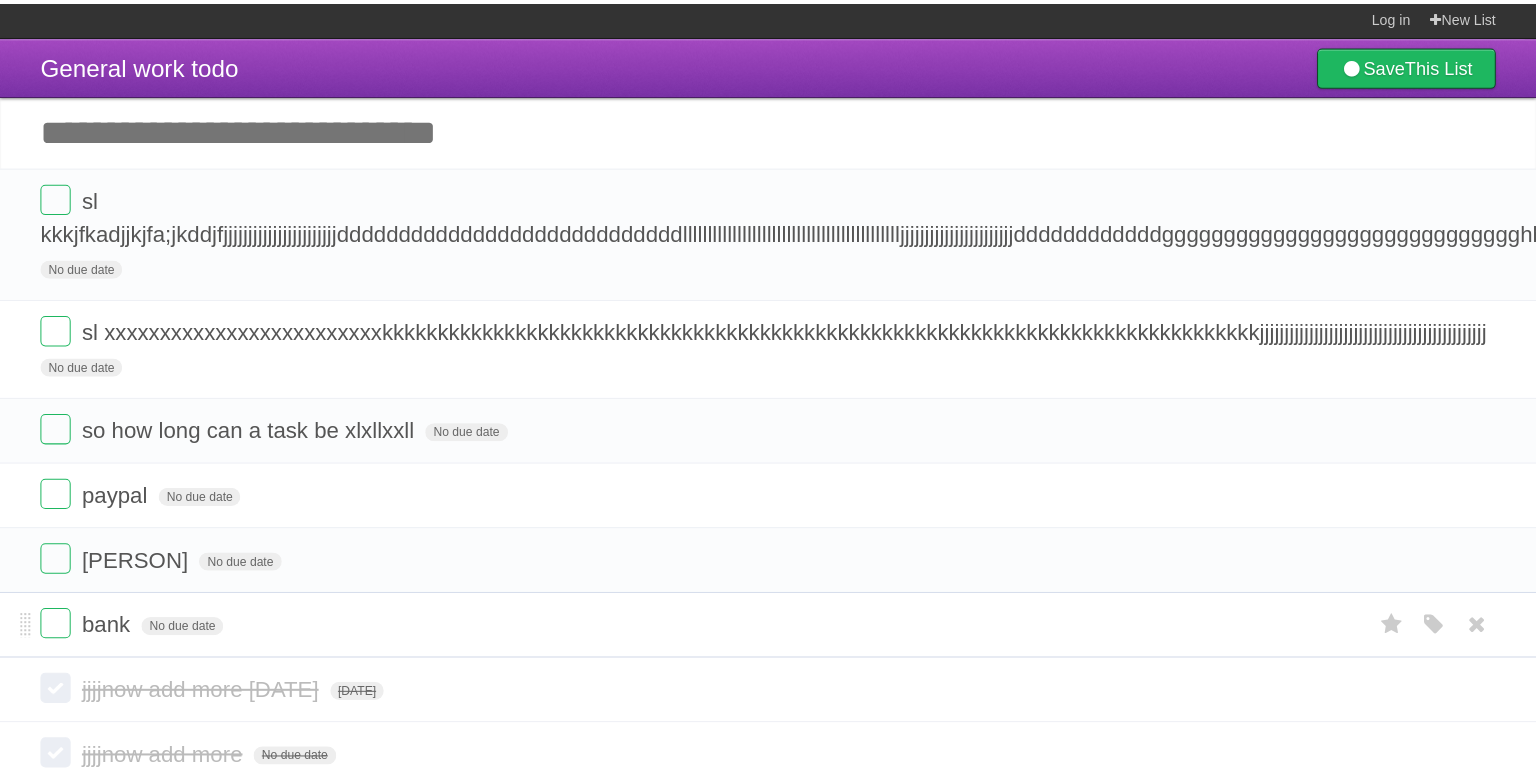 scroll, scrollTop: 0, scrollLeft: 0, axis: both 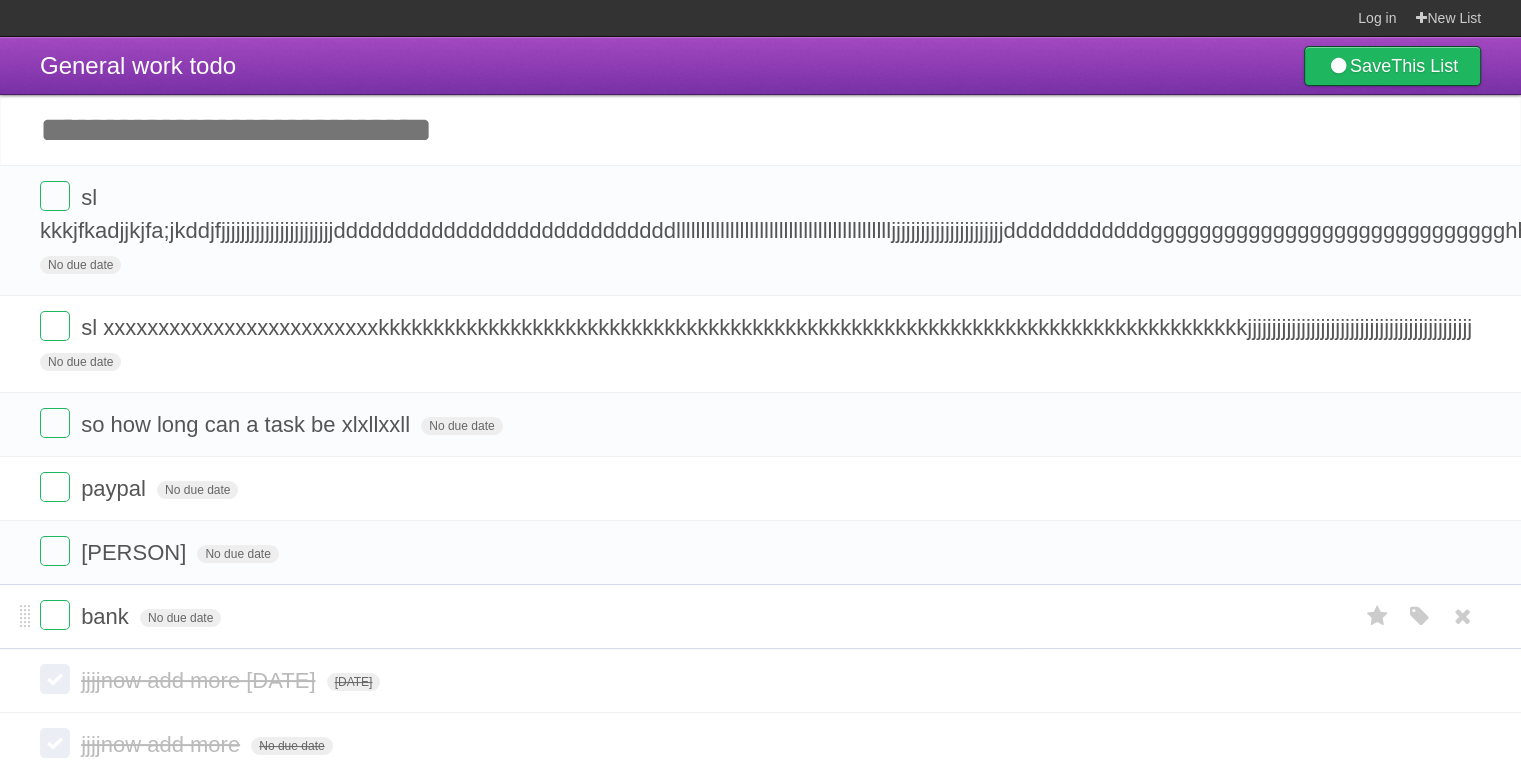 click on "bank
No due date
White
Red
Blue
Green
Purple
Orange" at bounding box center [760, 616] 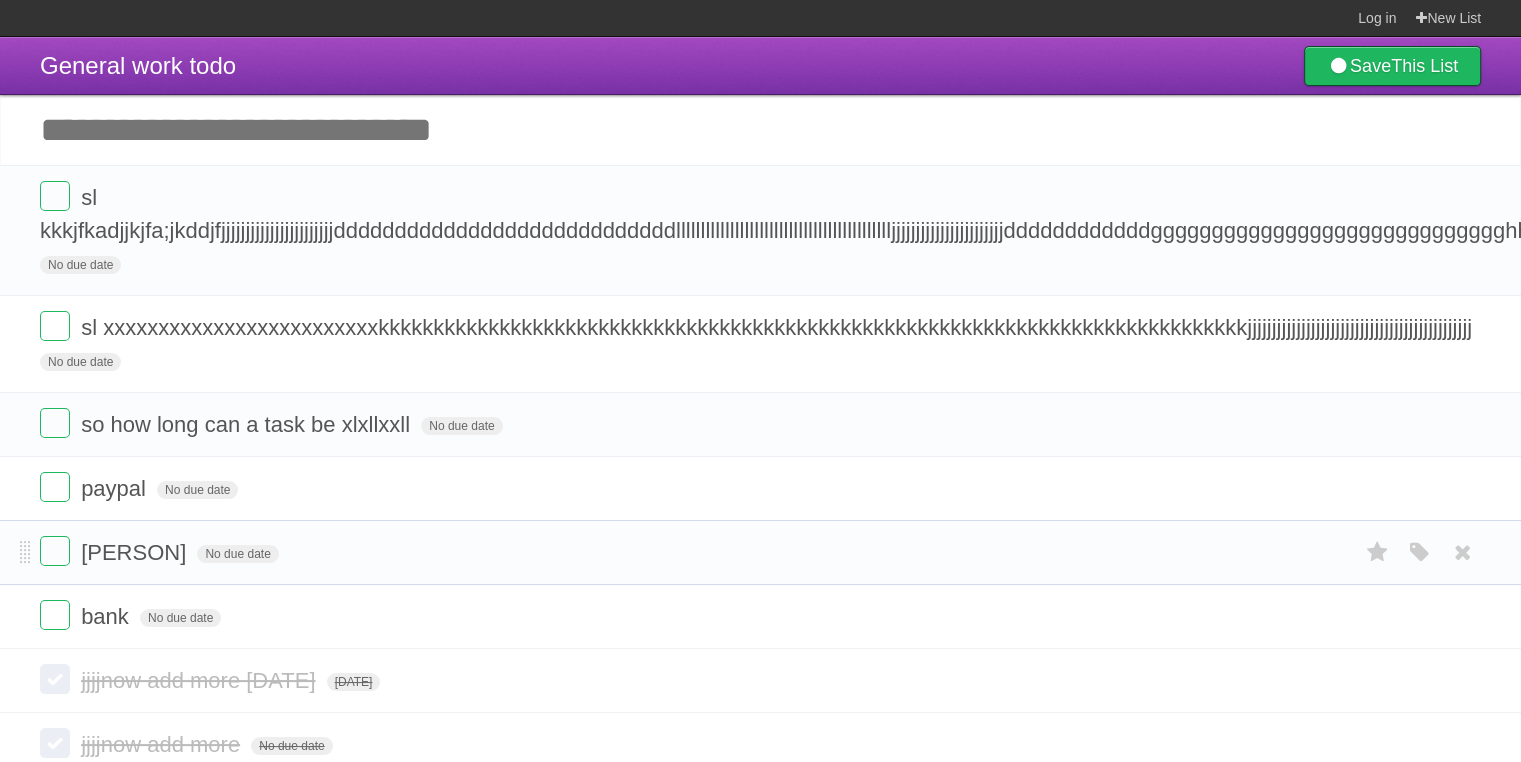 drag, startPoint x: 1268, startPoint y: 605, endPoint x: 1280, endPoint y: 542, distance: 64.132675 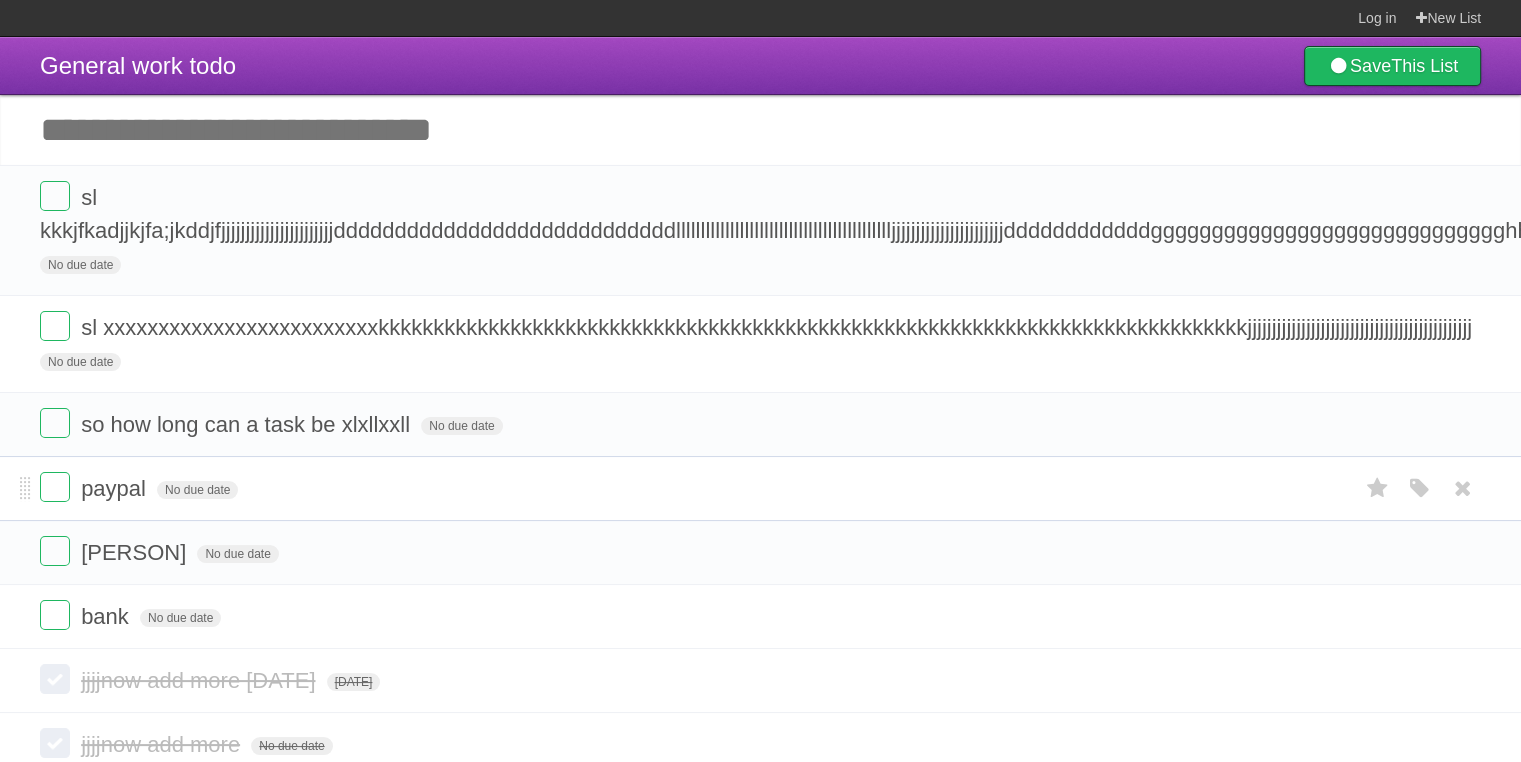 drag, startPoint x: 1267, startPoint y: 658, endPoint x: 1231, endPoint y: 517, distance: 145.5232 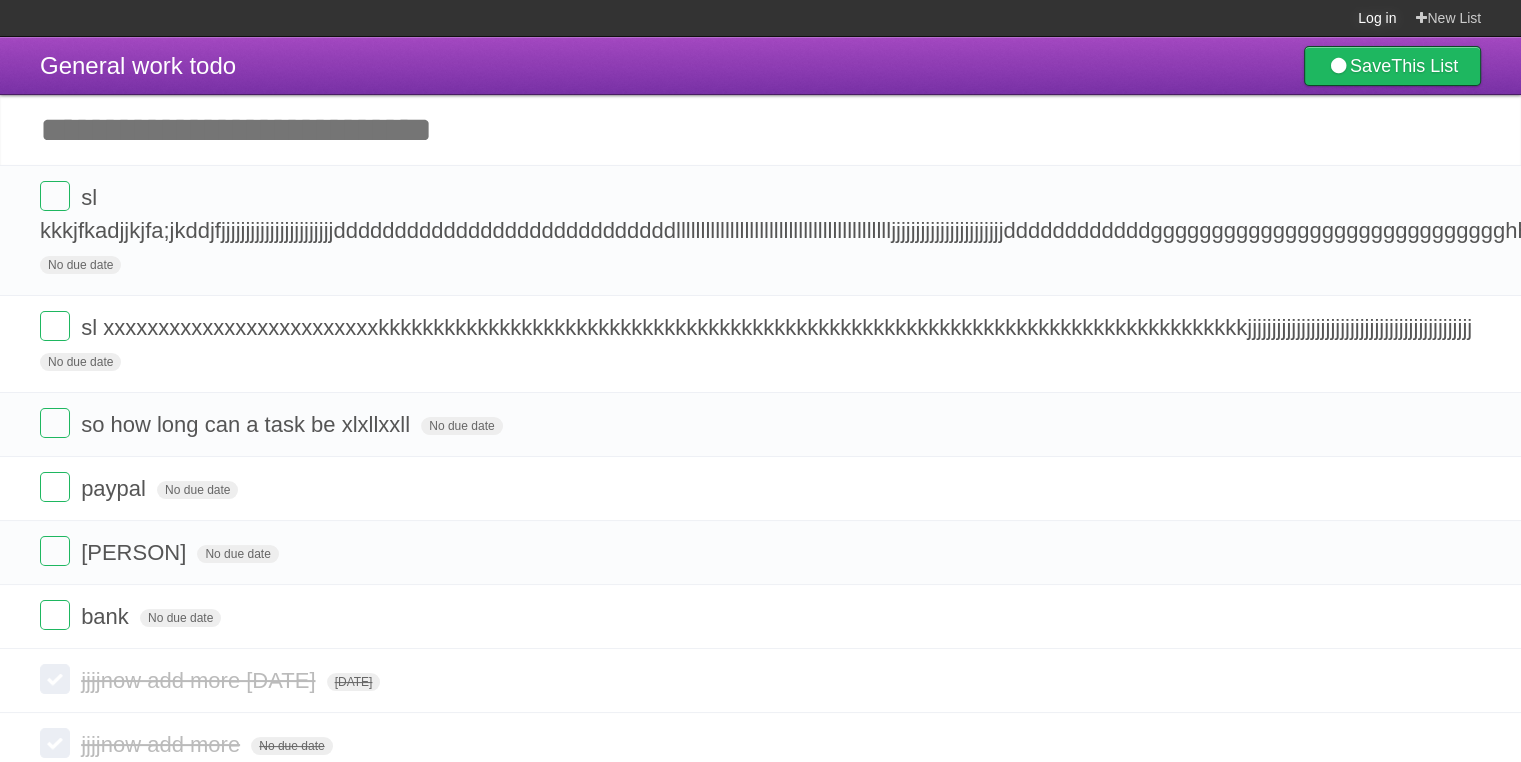 click on "Log in" at bounding box center [1377, 18] 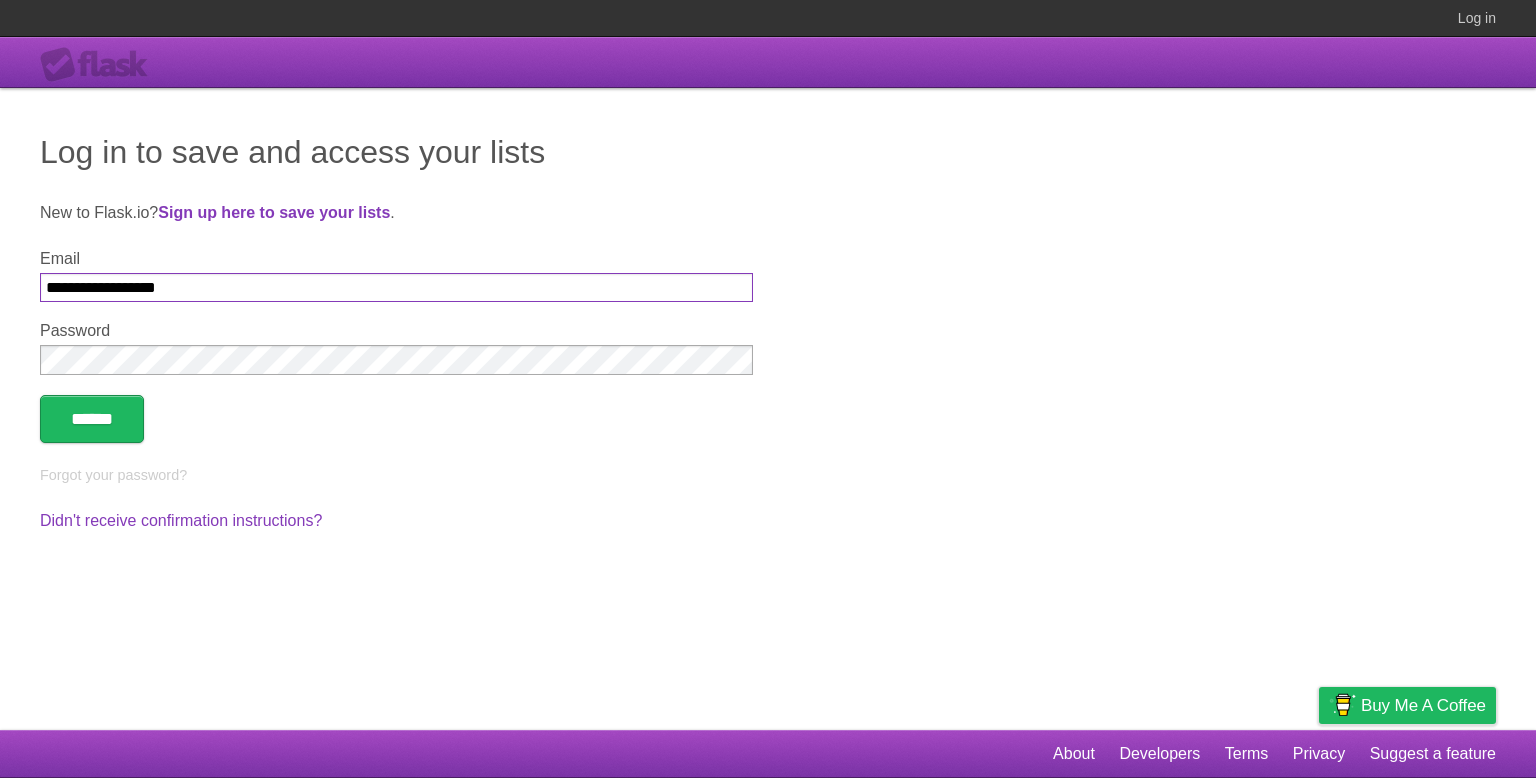 type on "**********" 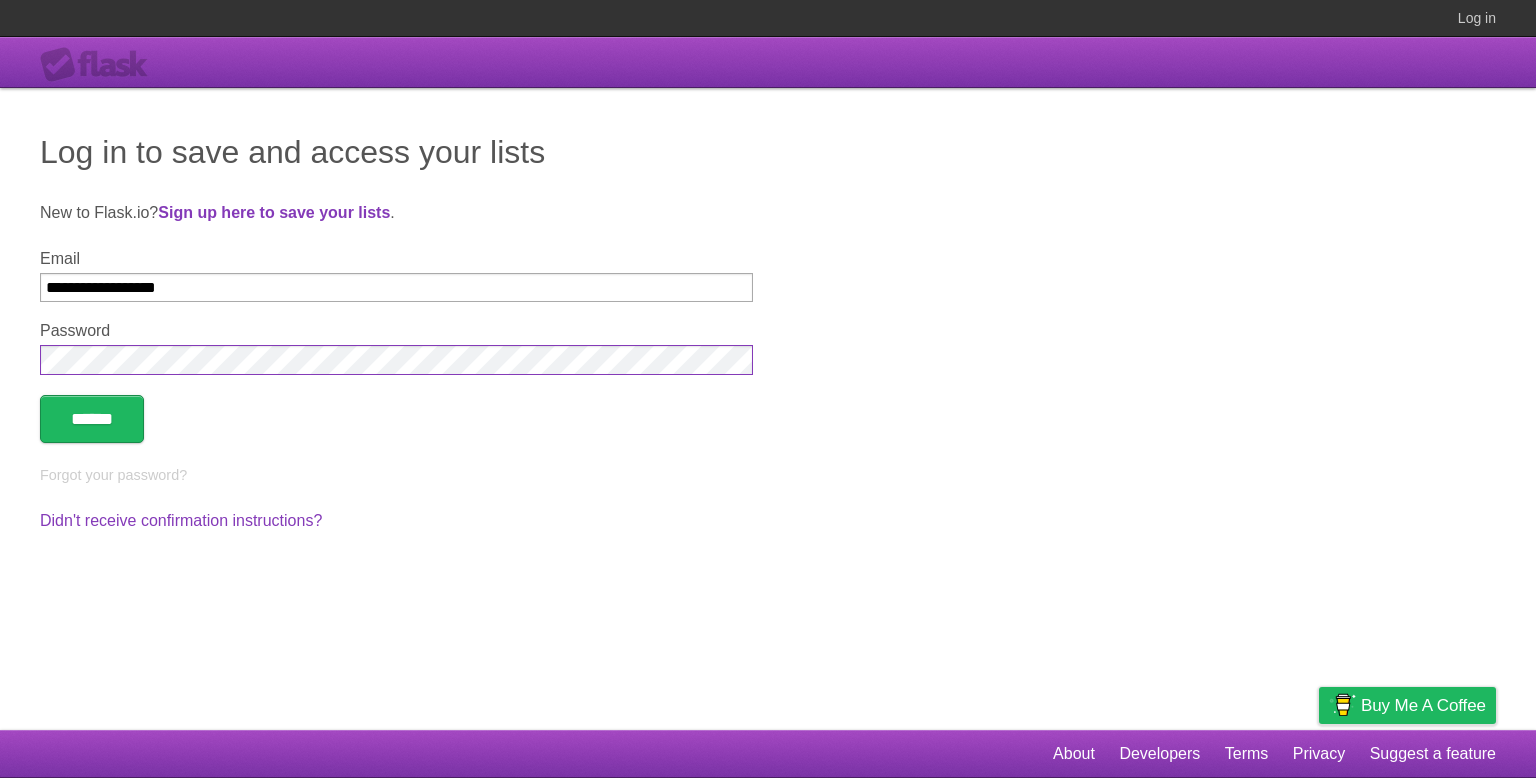 click on "******" at bounding box center [92, 419] 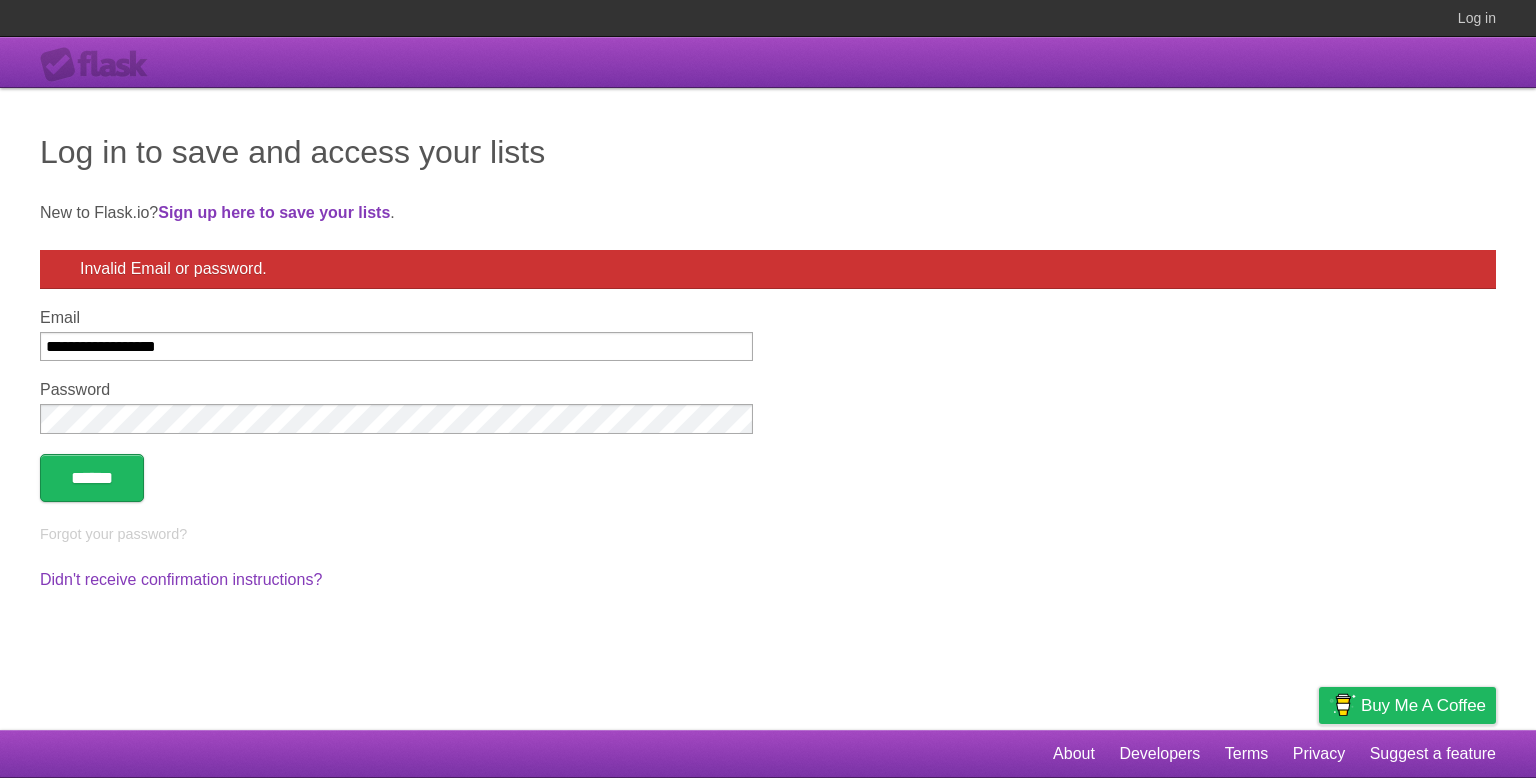 scroll, scrollTop: 0, scrollLeft: 0, axis: both 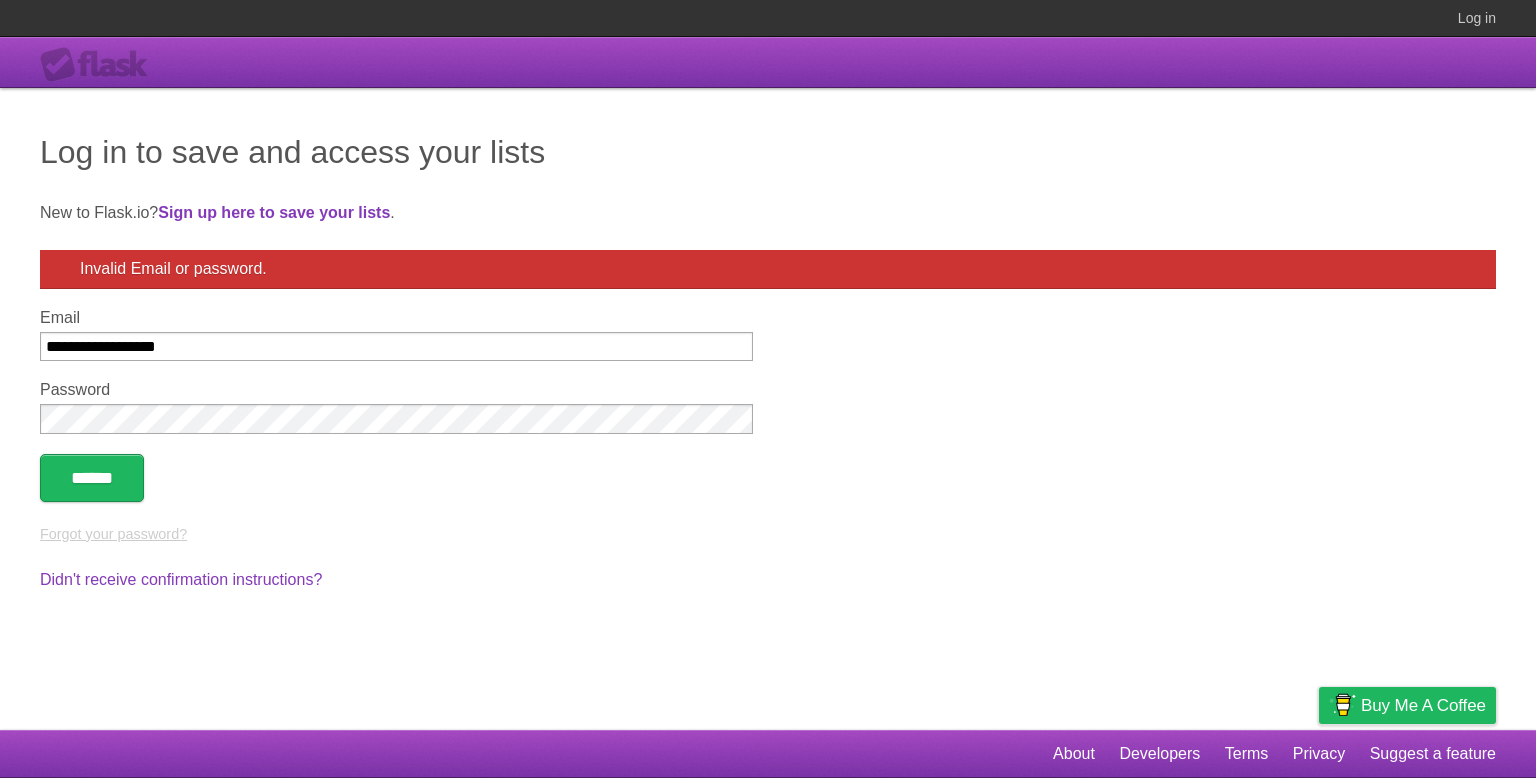click on "Forgot your password?" at bounding box center (113, 534) 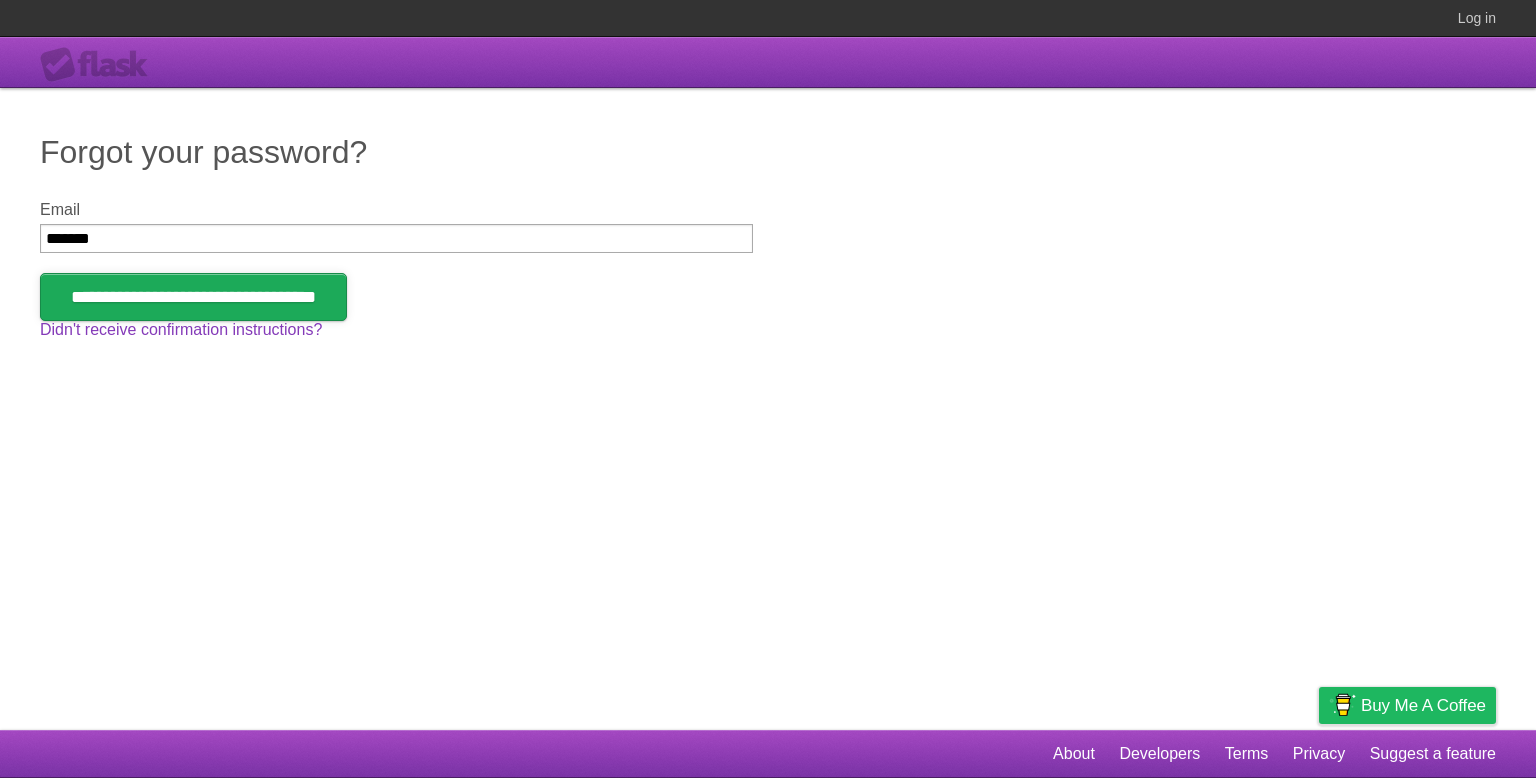 type on "**********" 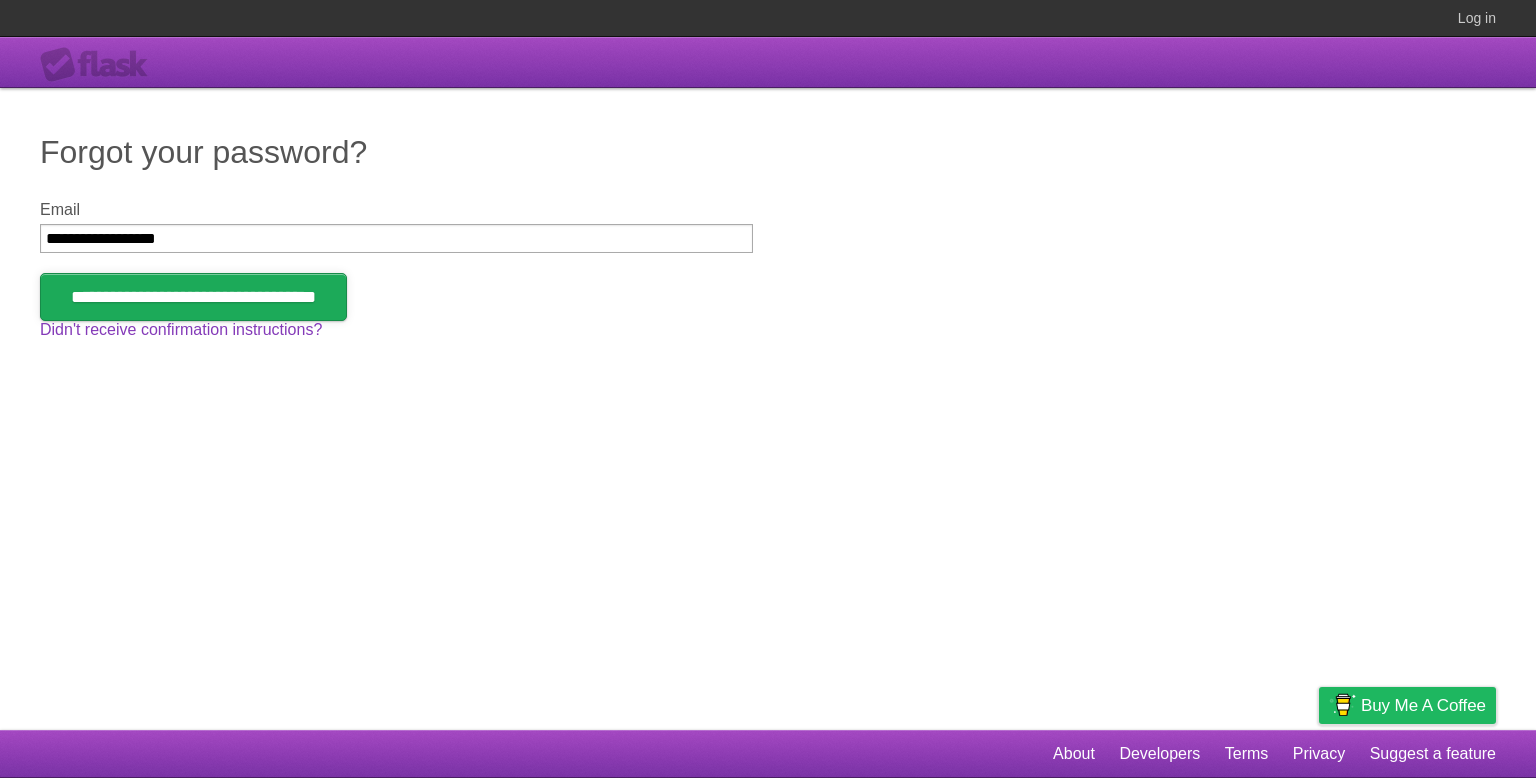 click on "**********" at bounding box center [193, 297] 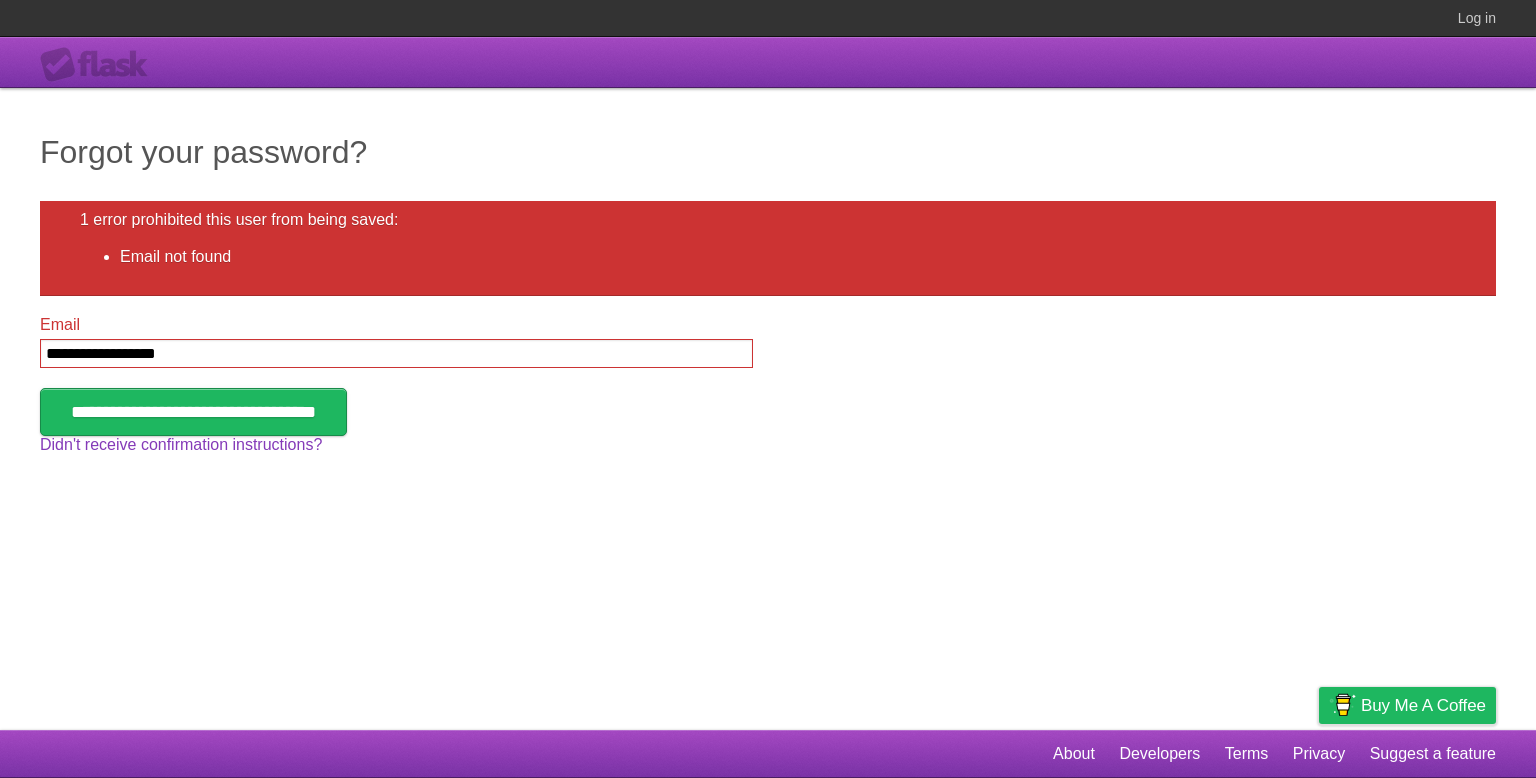 scroll, scrollTop: 0, scrollLeft: 0, axis: both 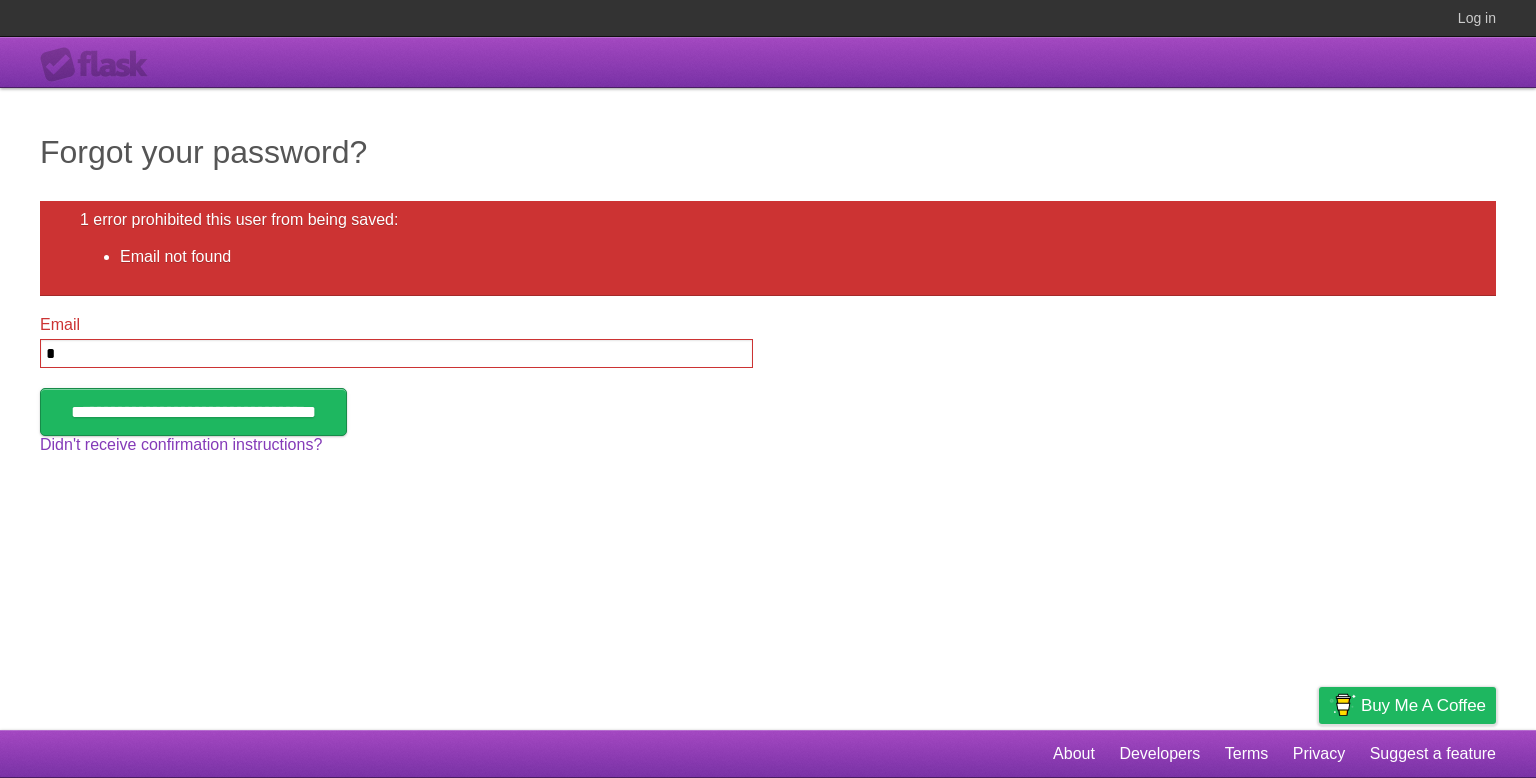 click on "*" at bounding box center (396, 353) 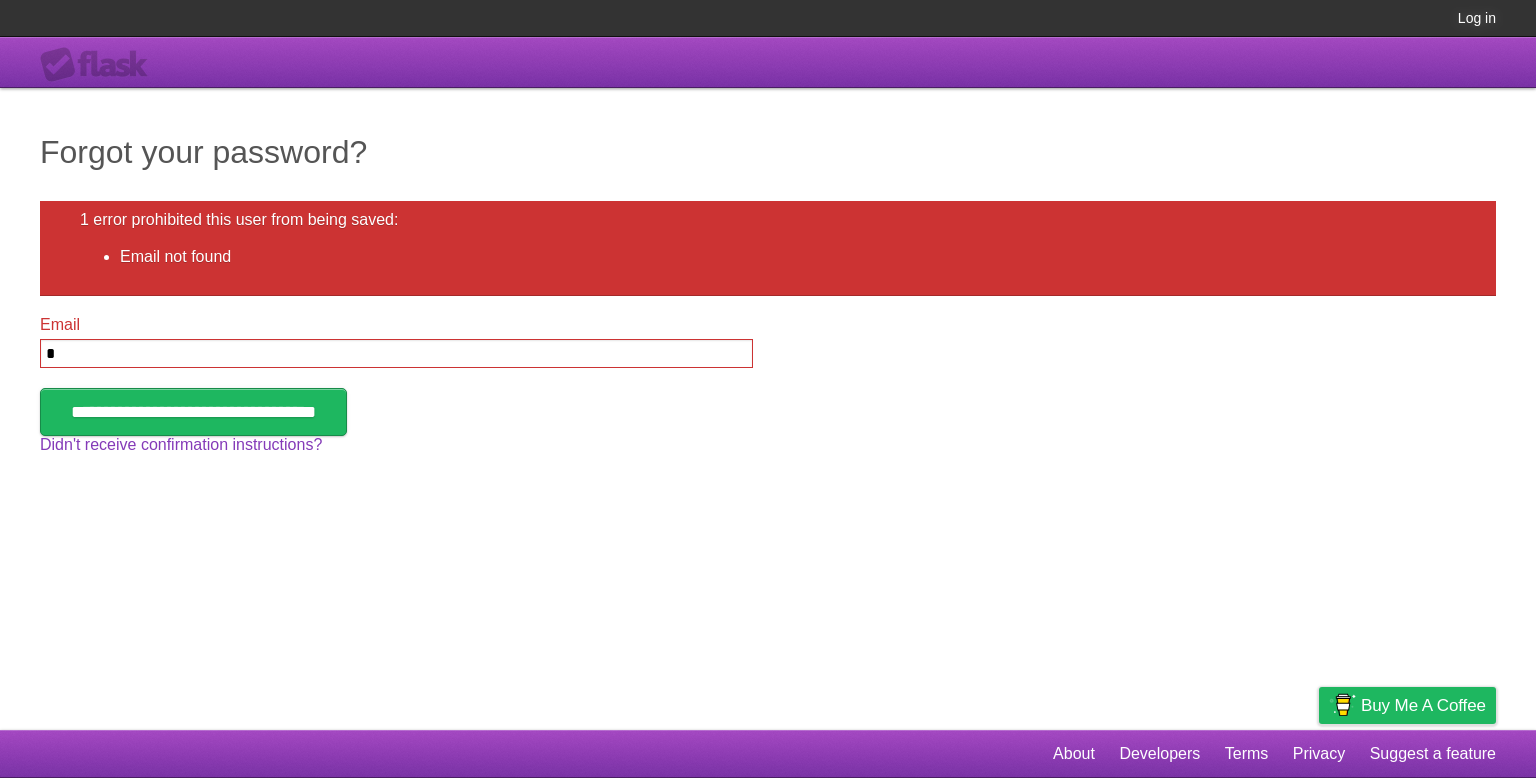 type on "*" 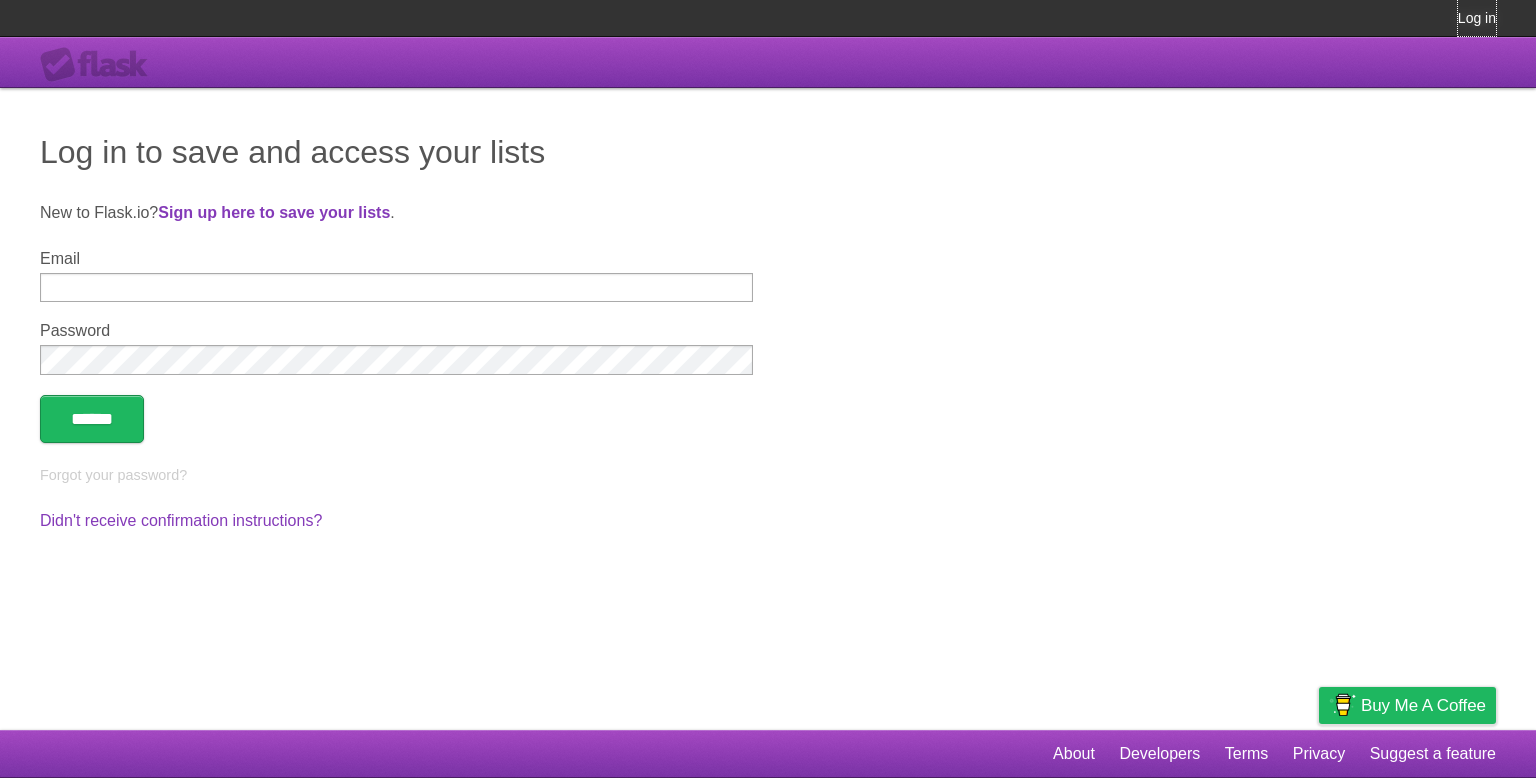 click on "Log in" at bounding box center (1477, 18) 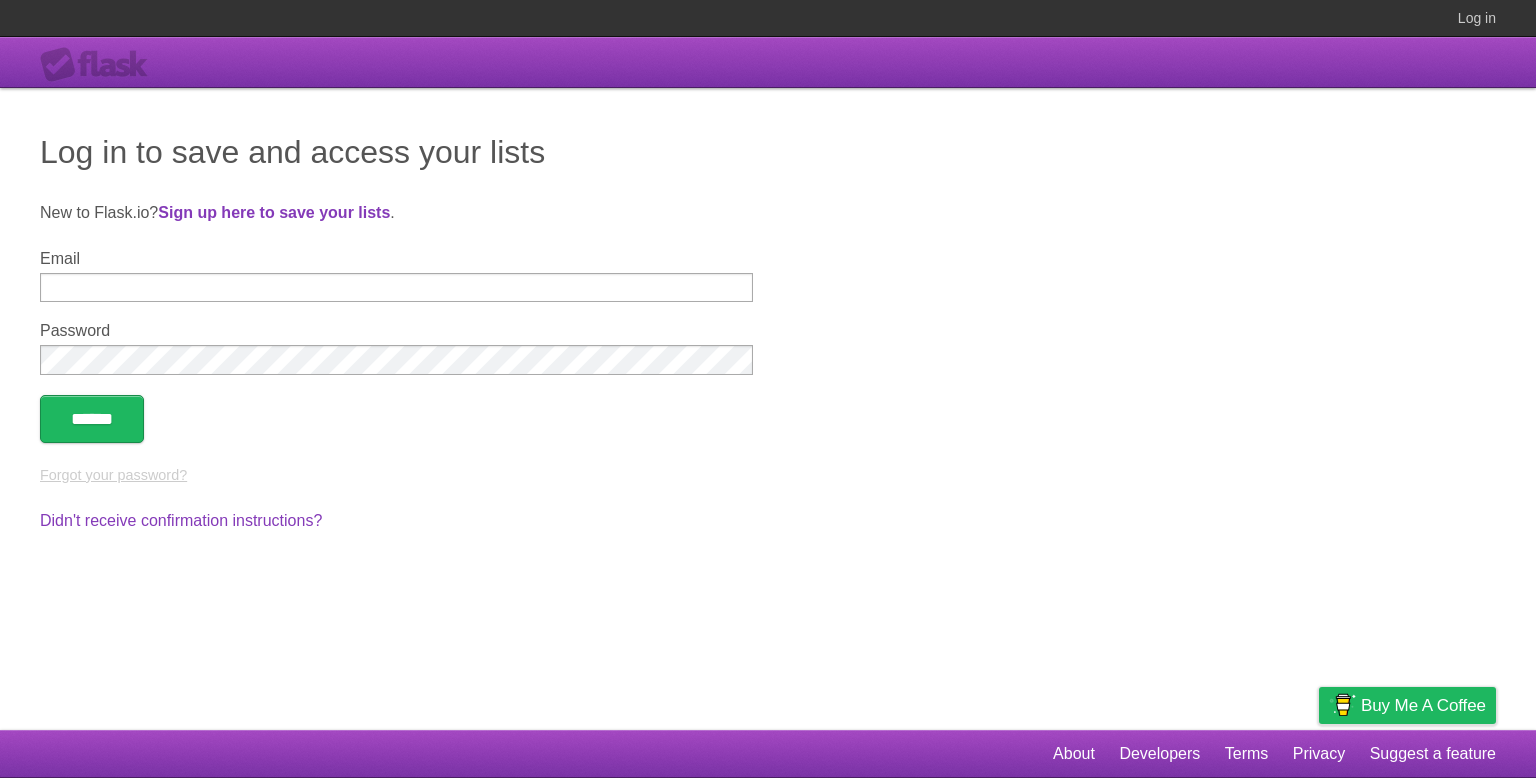 click on "Forgot your password?" at bounding box center (113, 475) 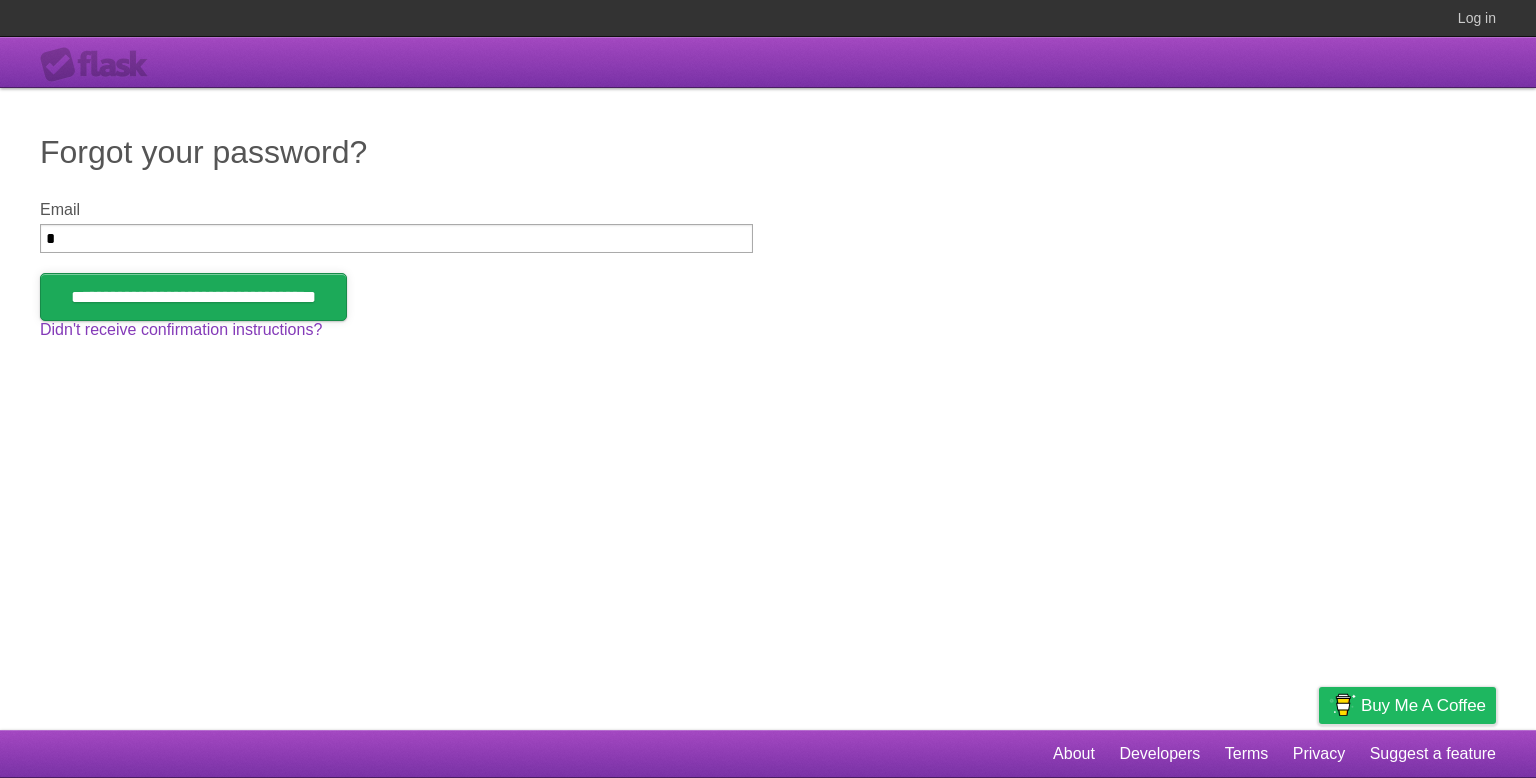 type on "**********" 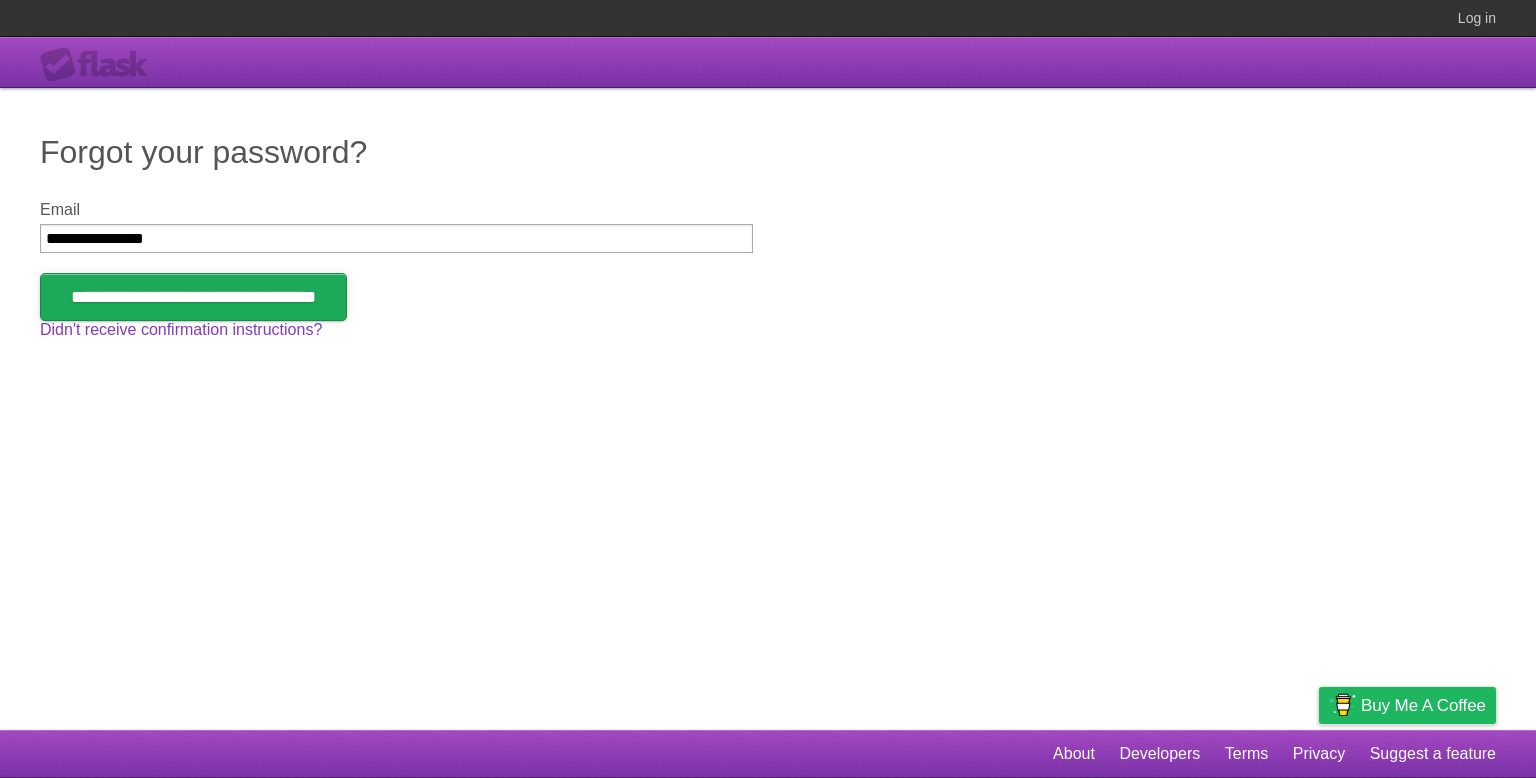 click on "**********" at bounding box center (193, 297) 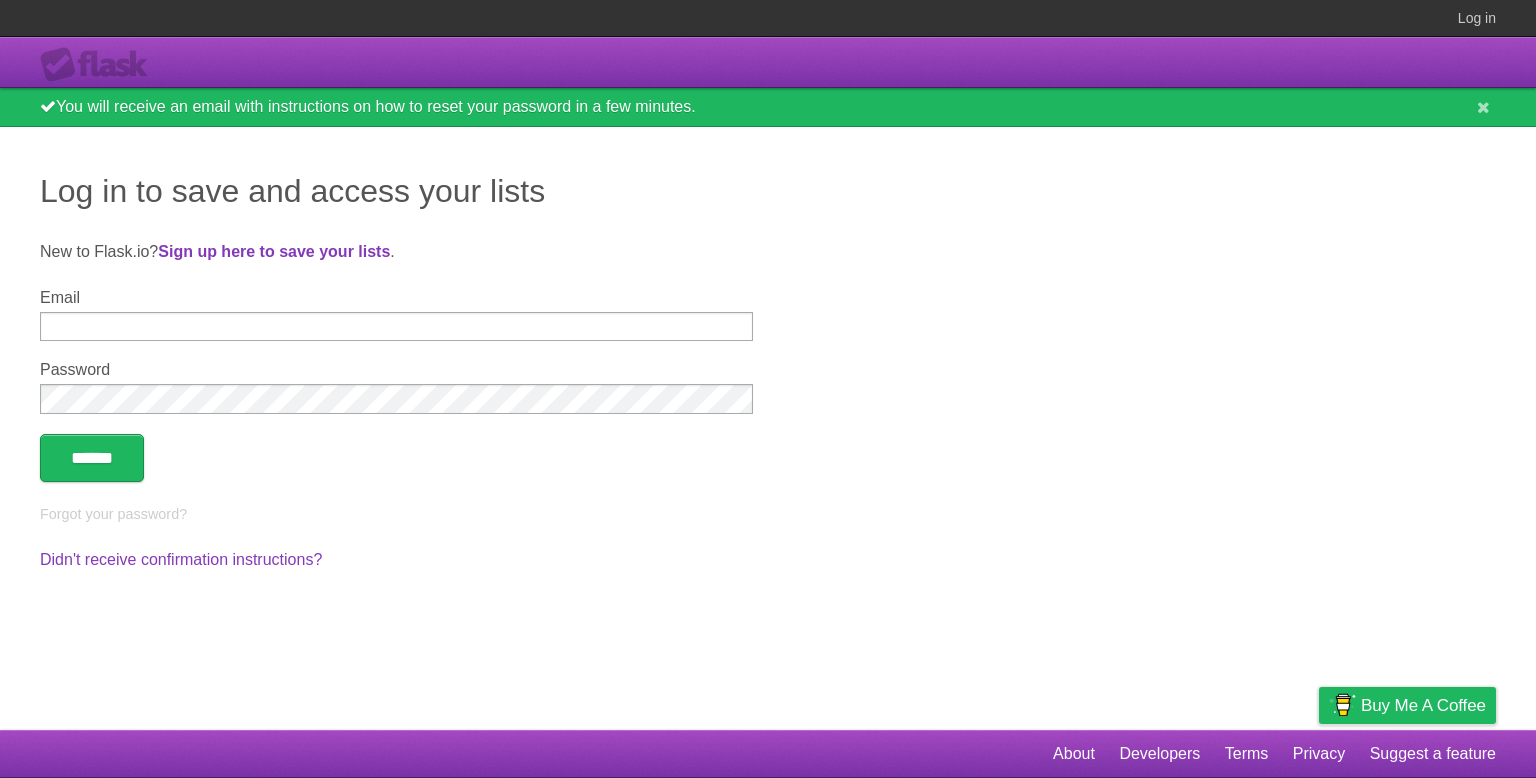 scroll, scrollTop: 0, scrollLeft: 0, axis: both 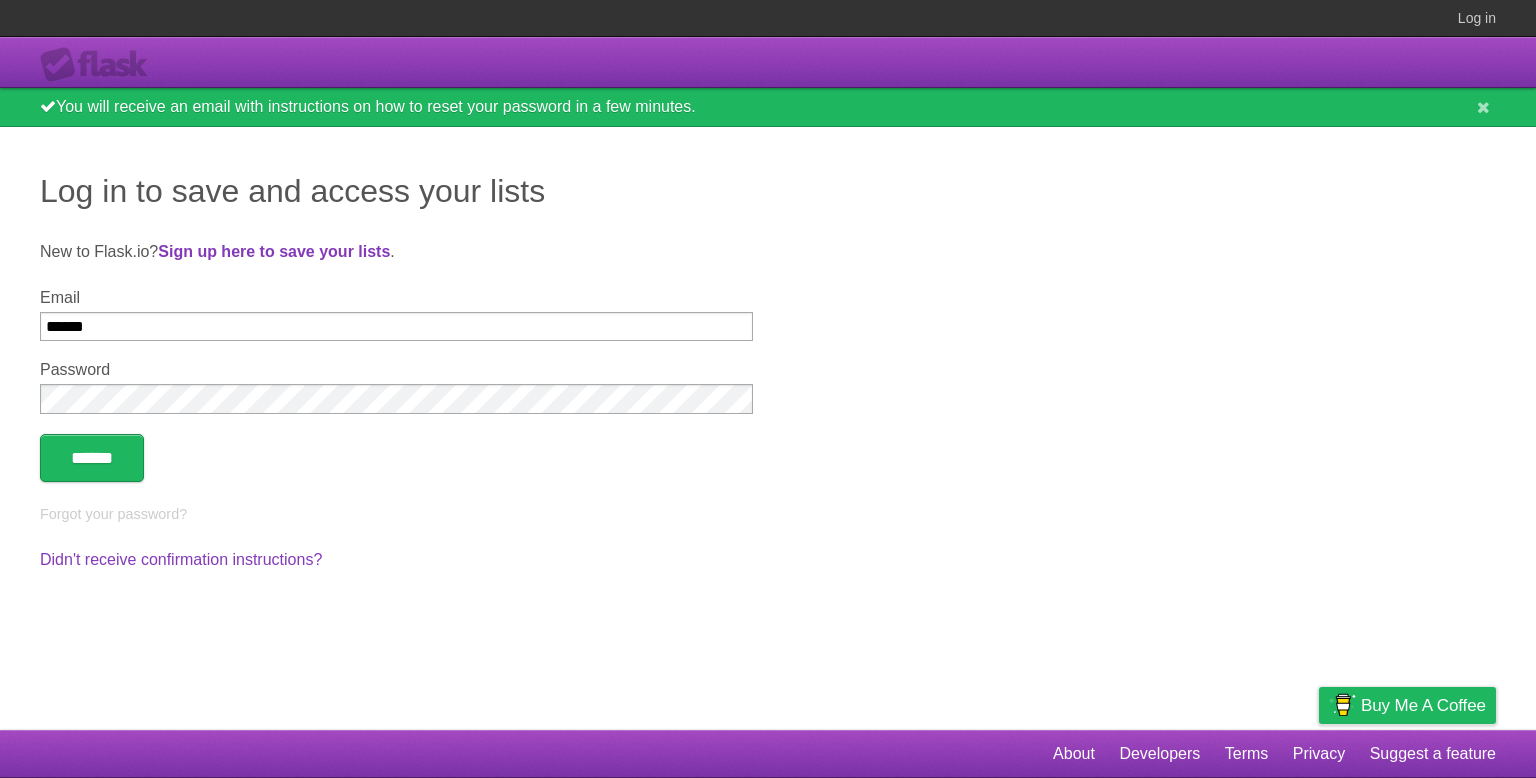 click on "******" at bounding box center [92, 458] 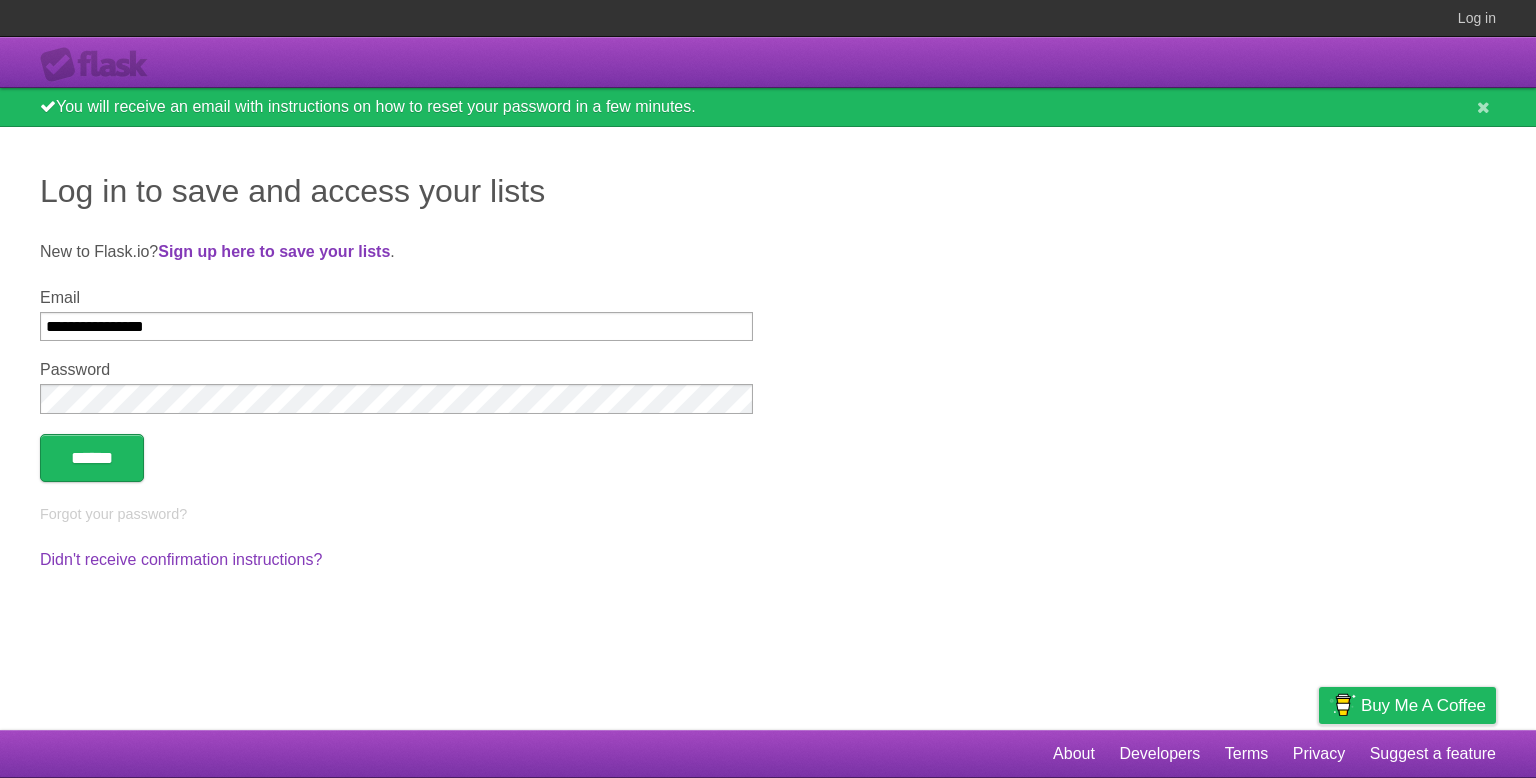 type on "**********" 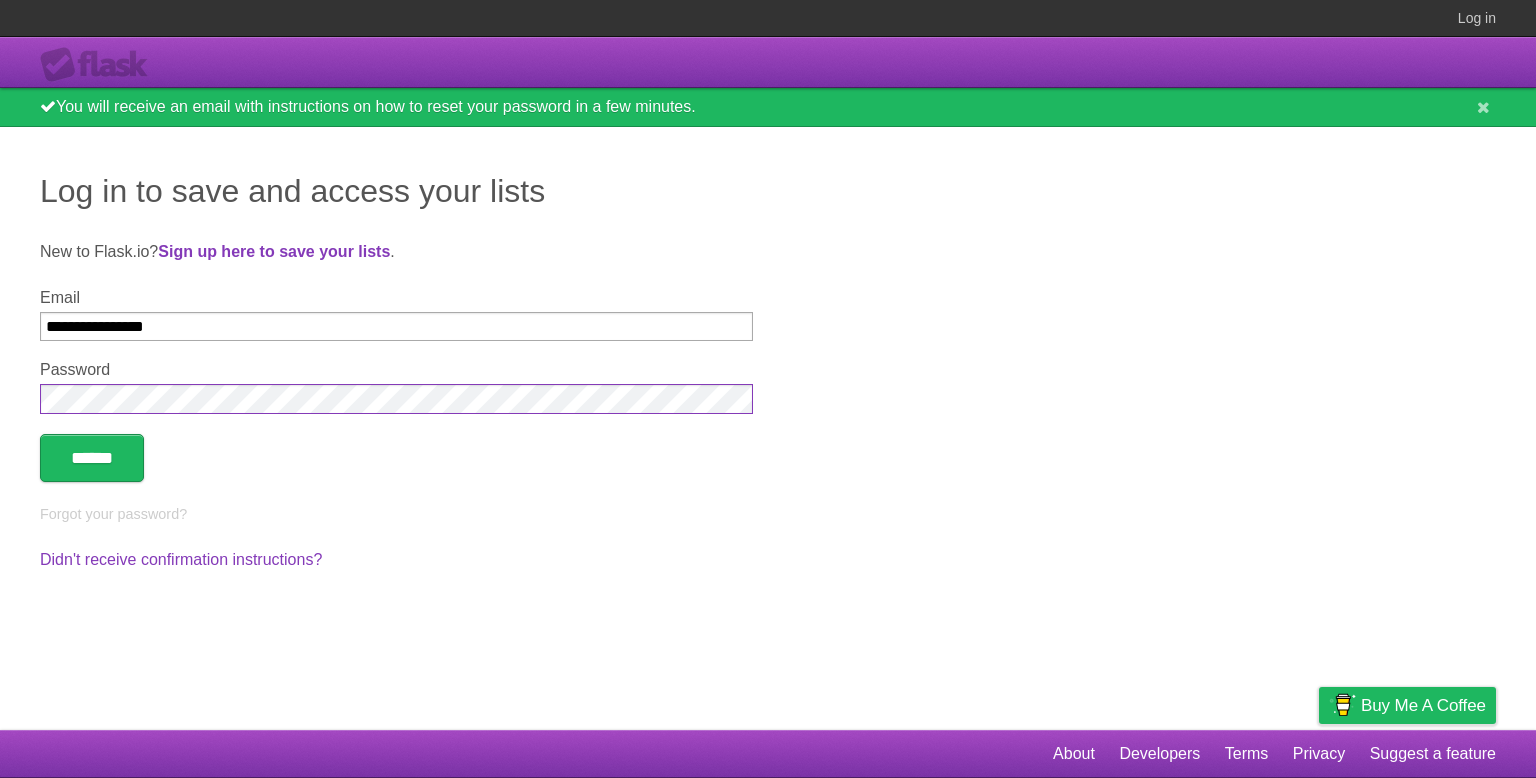 click on "******" at bounding box center [92, 458] 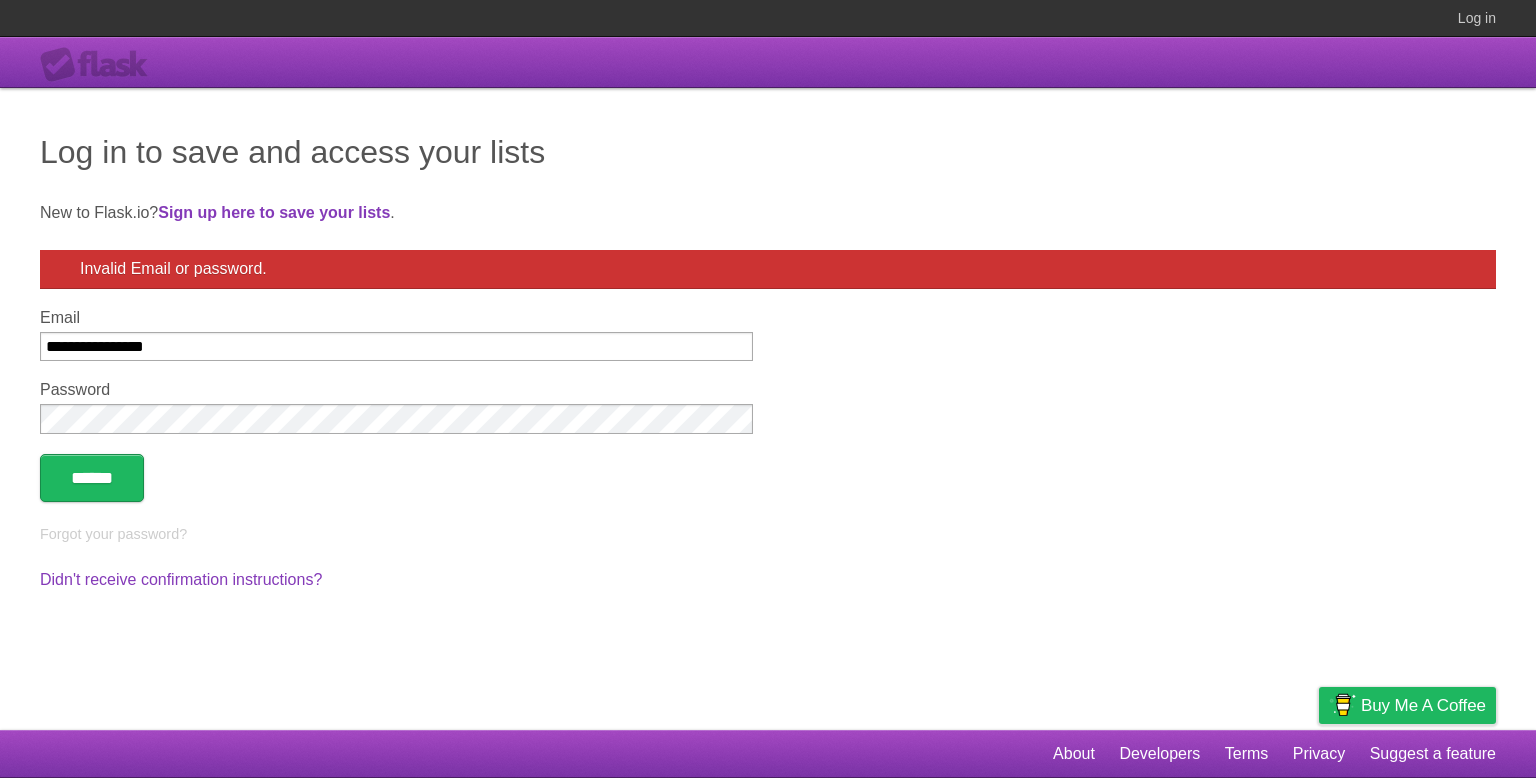 scroll, scrollTop: 0, scrollLeft: 0, axis: both 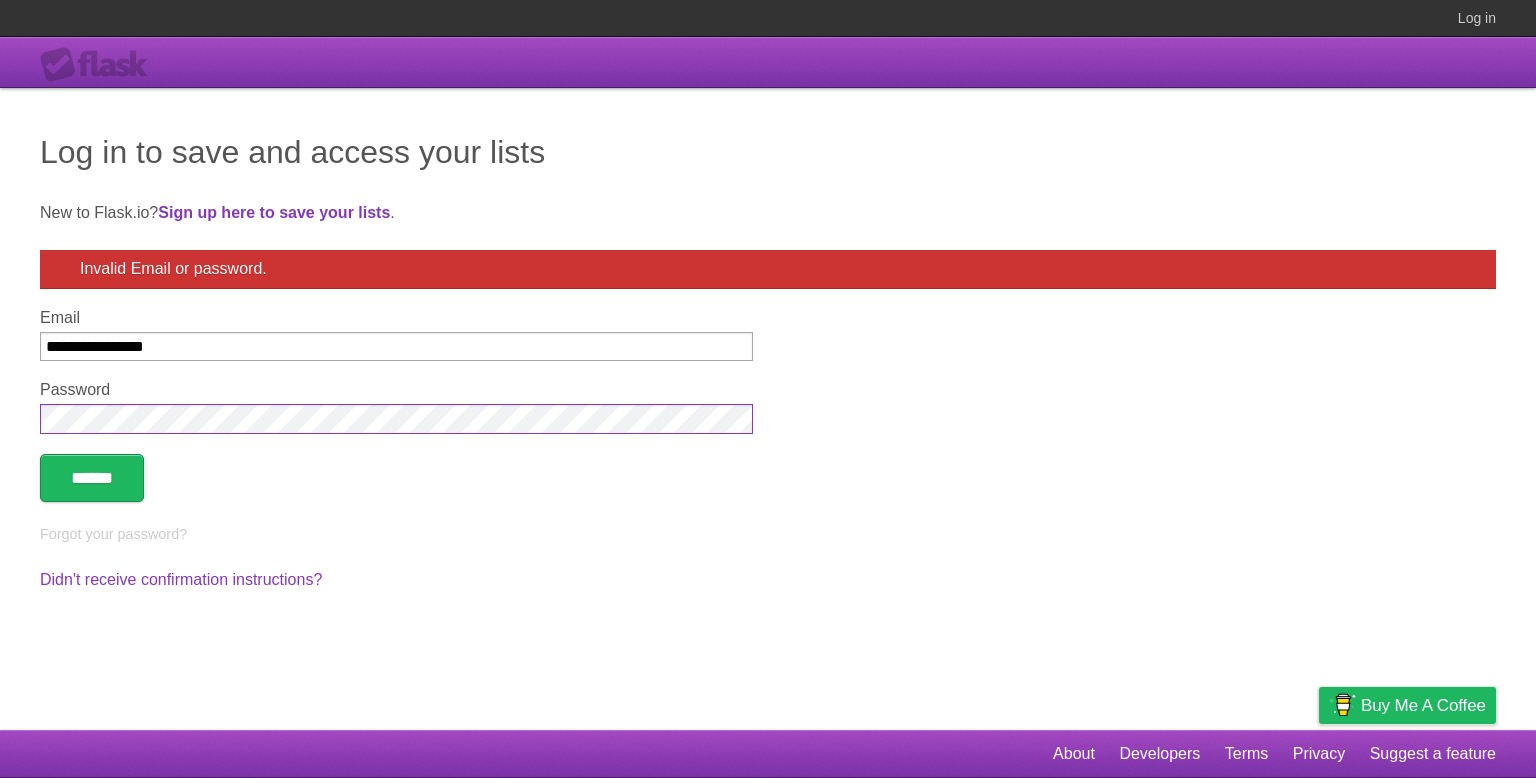 click on "******" at bounding box center (92, 478) 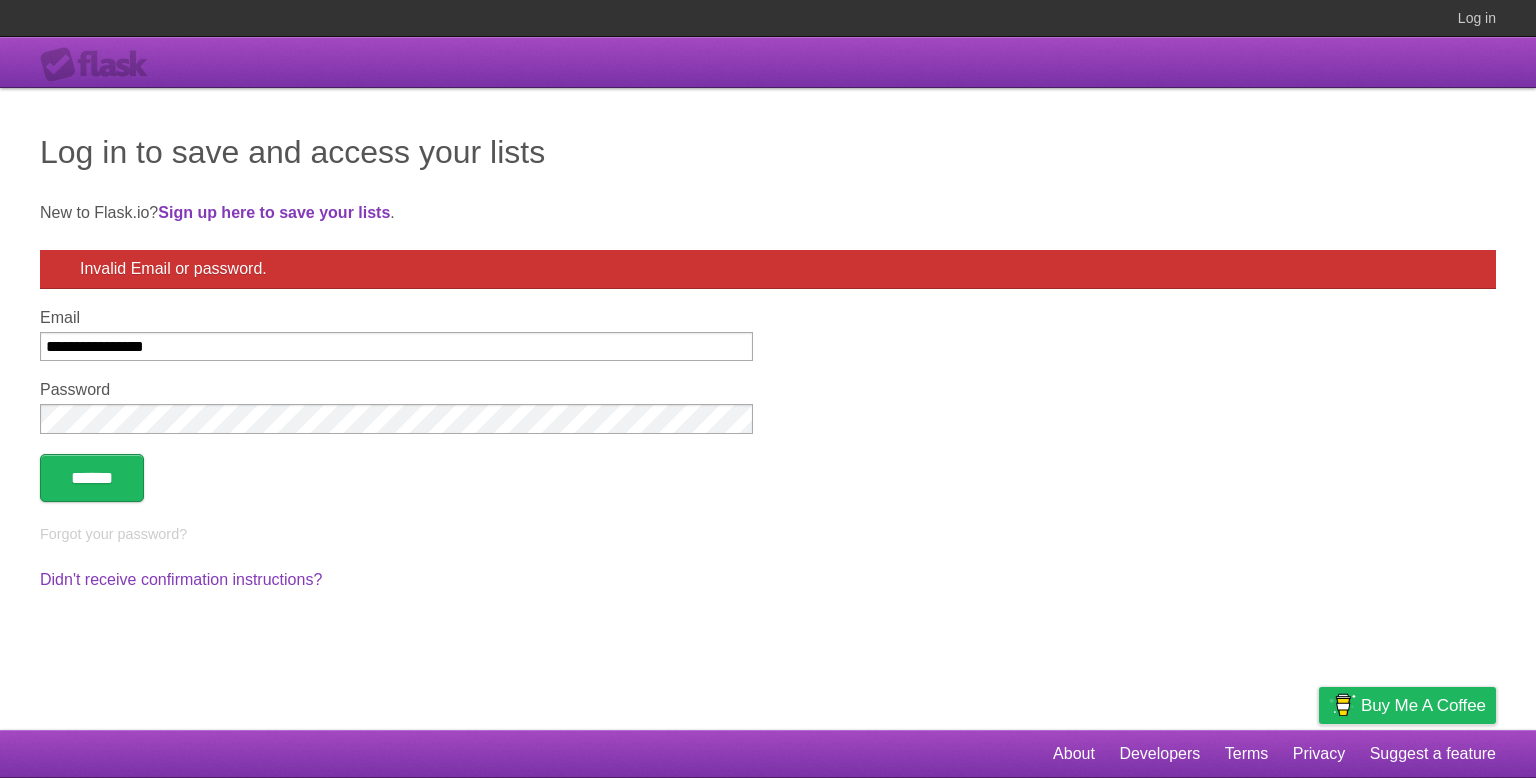 scroll, scrollTop: 0, scrollLeft: 0, axis: both 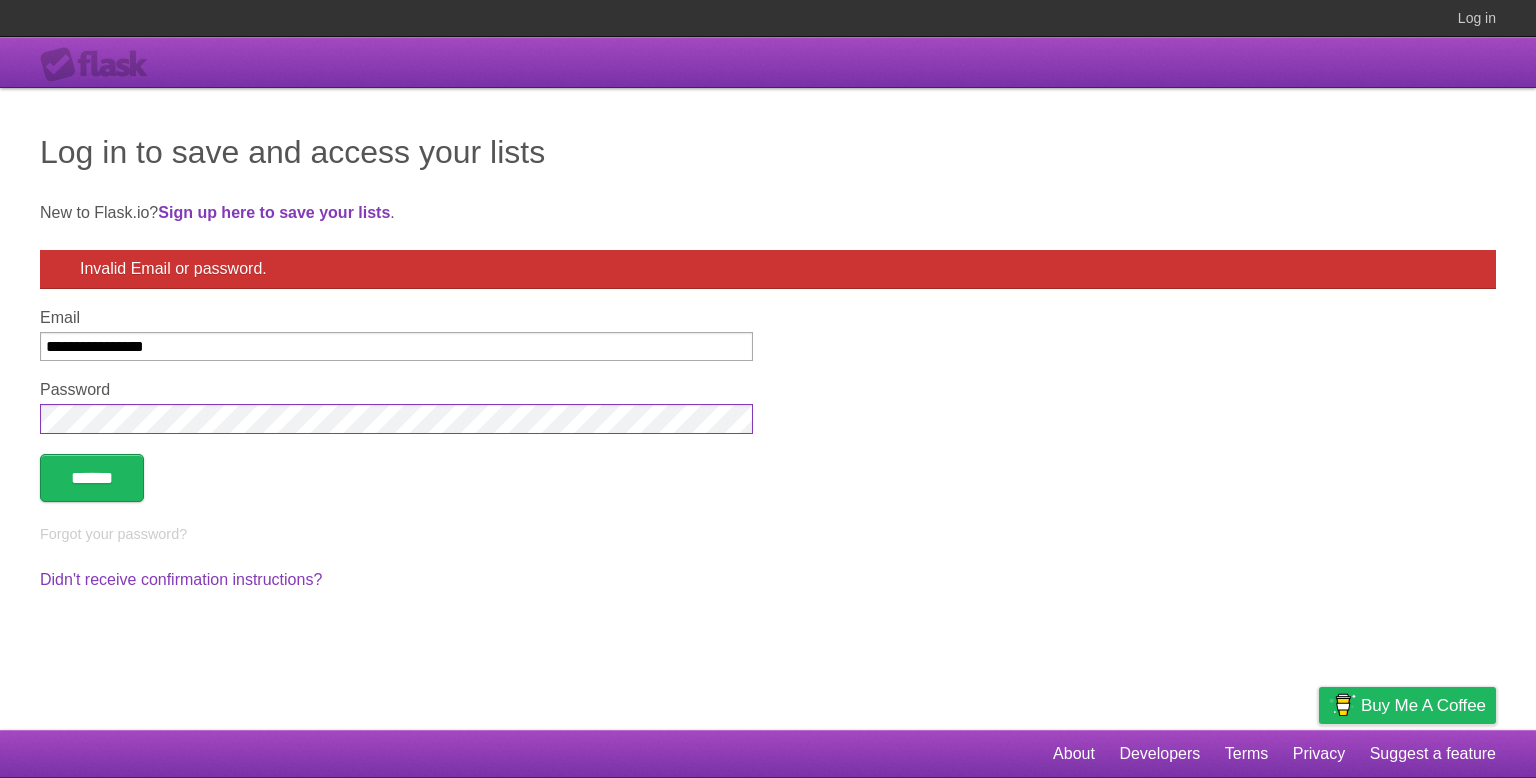 click on "******" at bounding box center [92, 478] 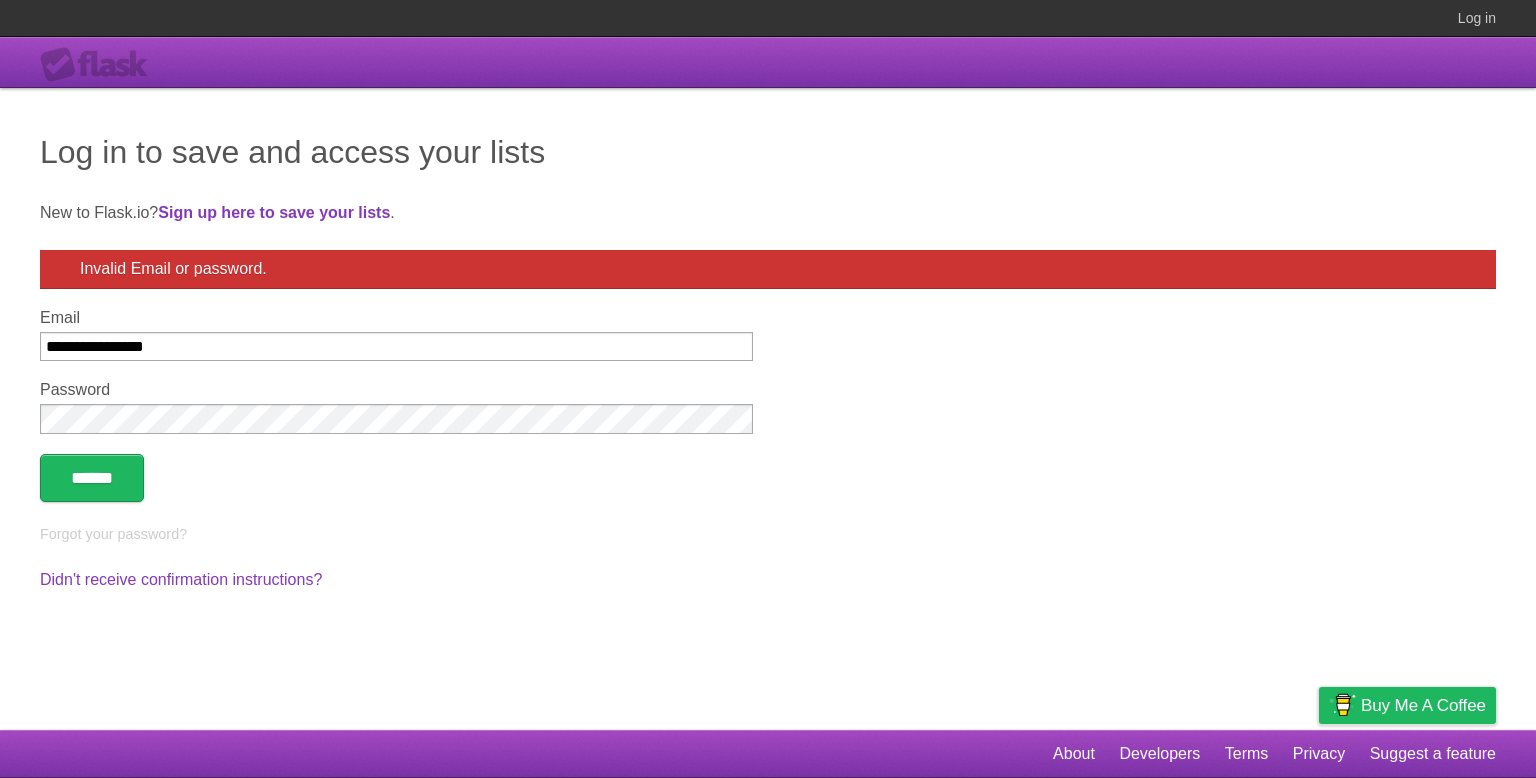 scroll, scrollTop: 0, scrollLeft: 0, axis: both 